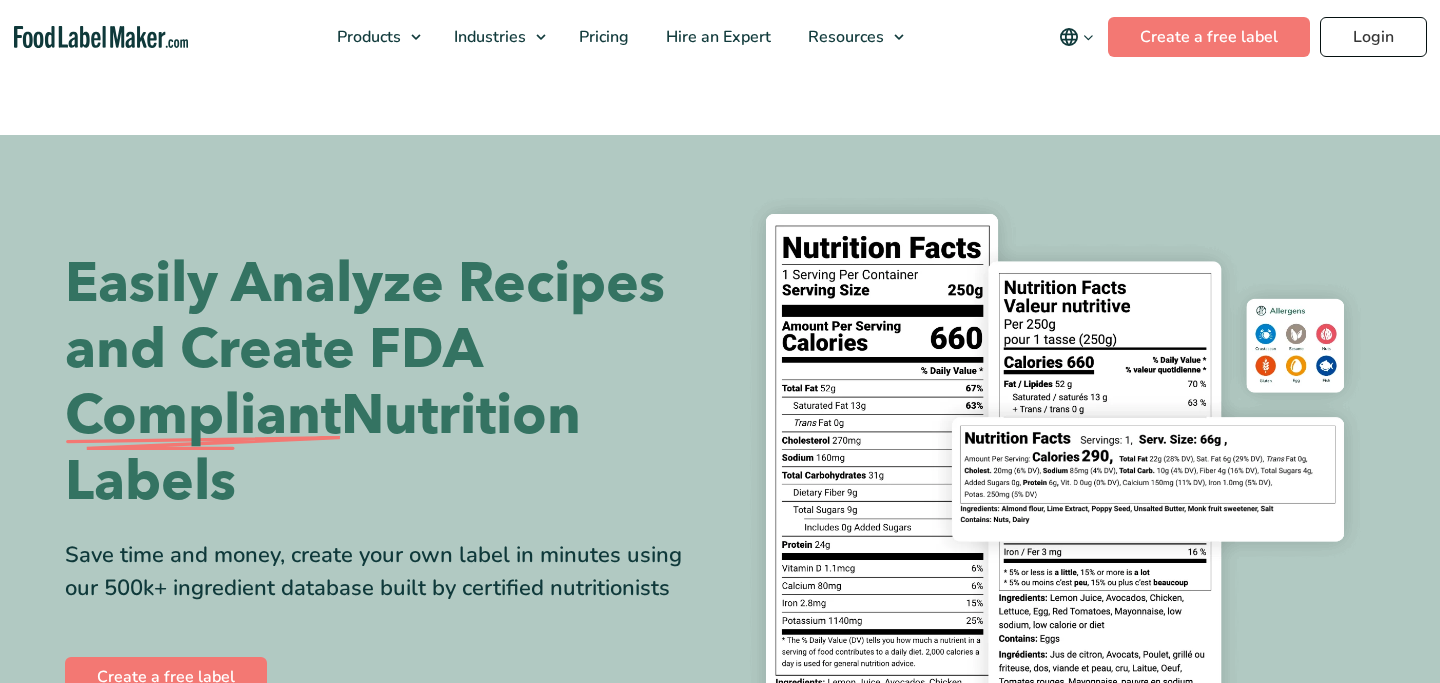 click on "Login" at bounding box center (1373, 37) 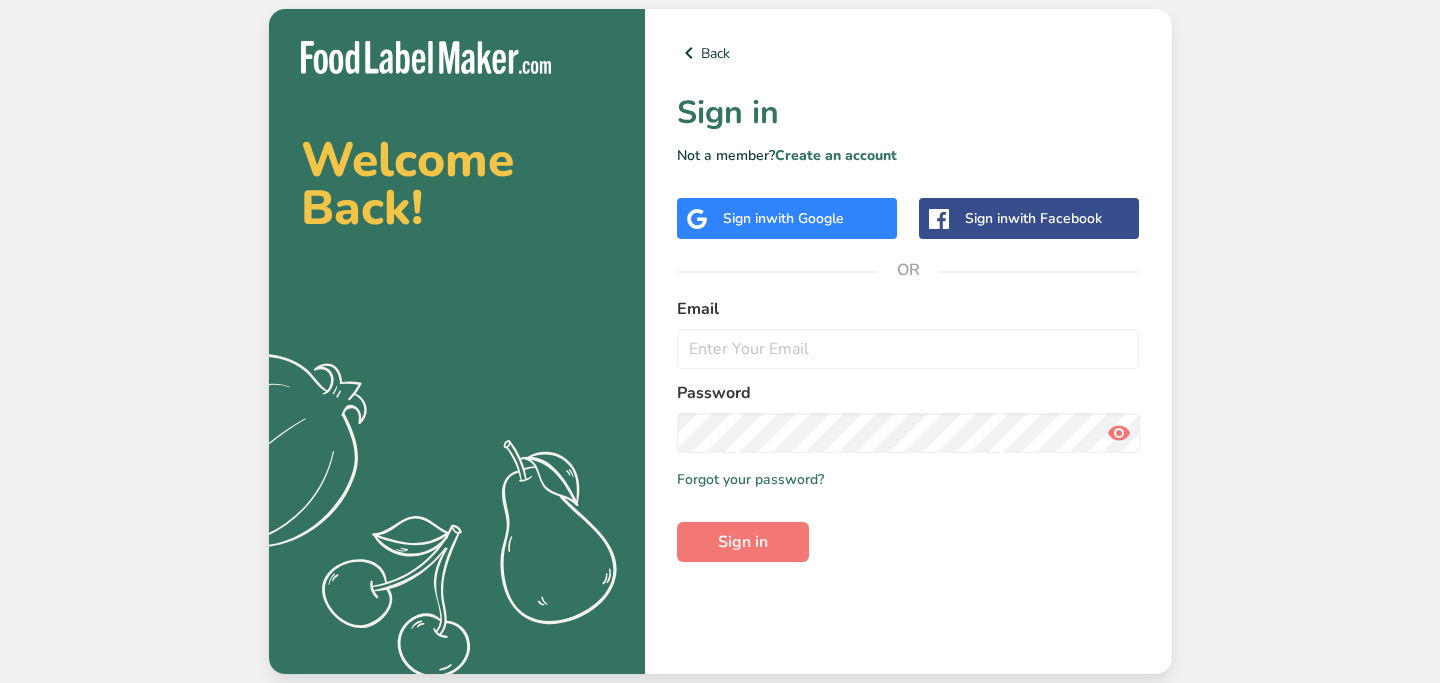 scroll, scrollTop: 0, scrollLeft: 0, axis: both 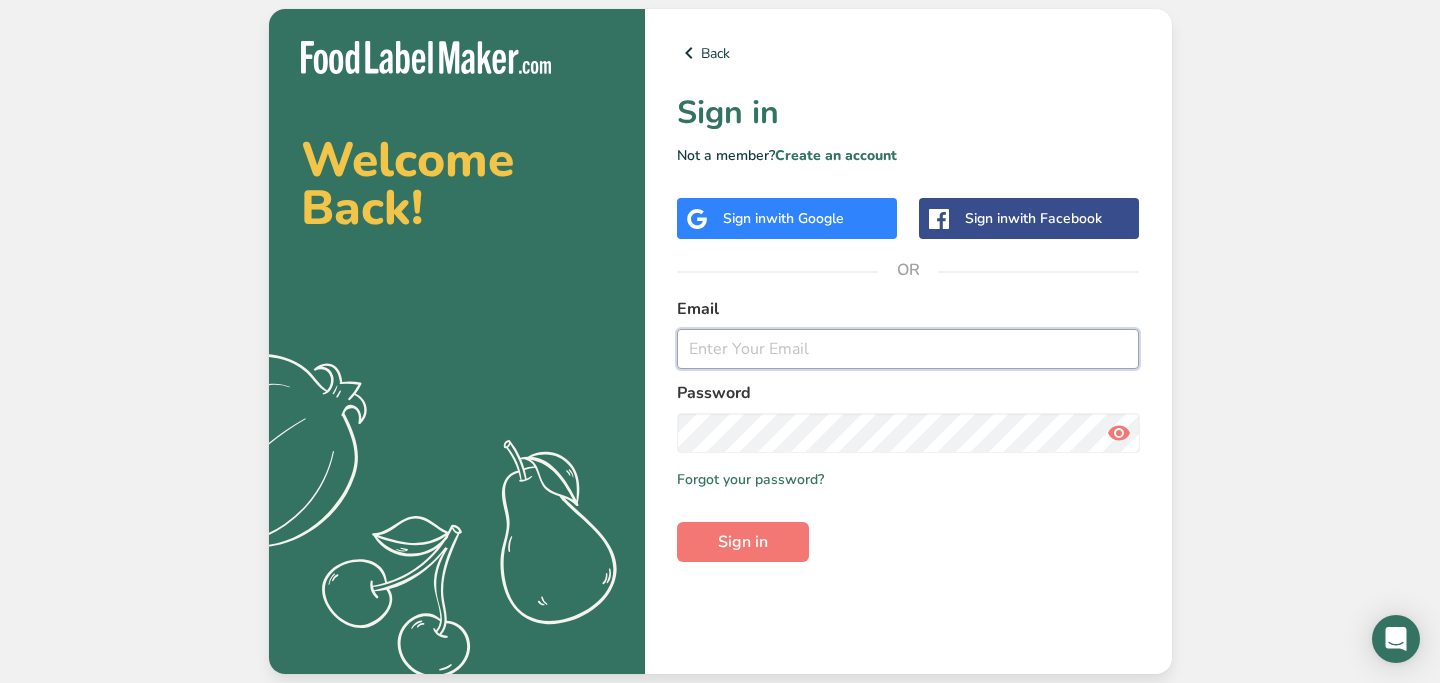 click at bounding box center [908, 349] 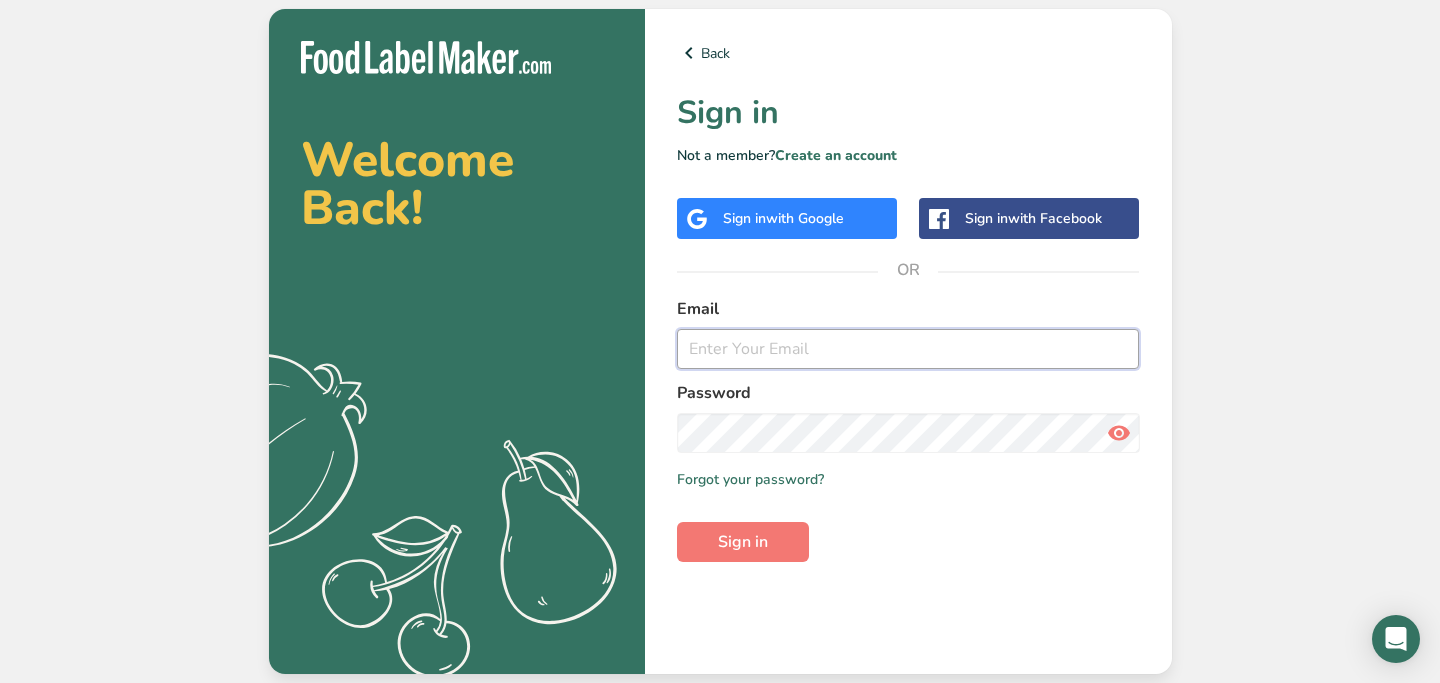 type on "[EMAIL]" 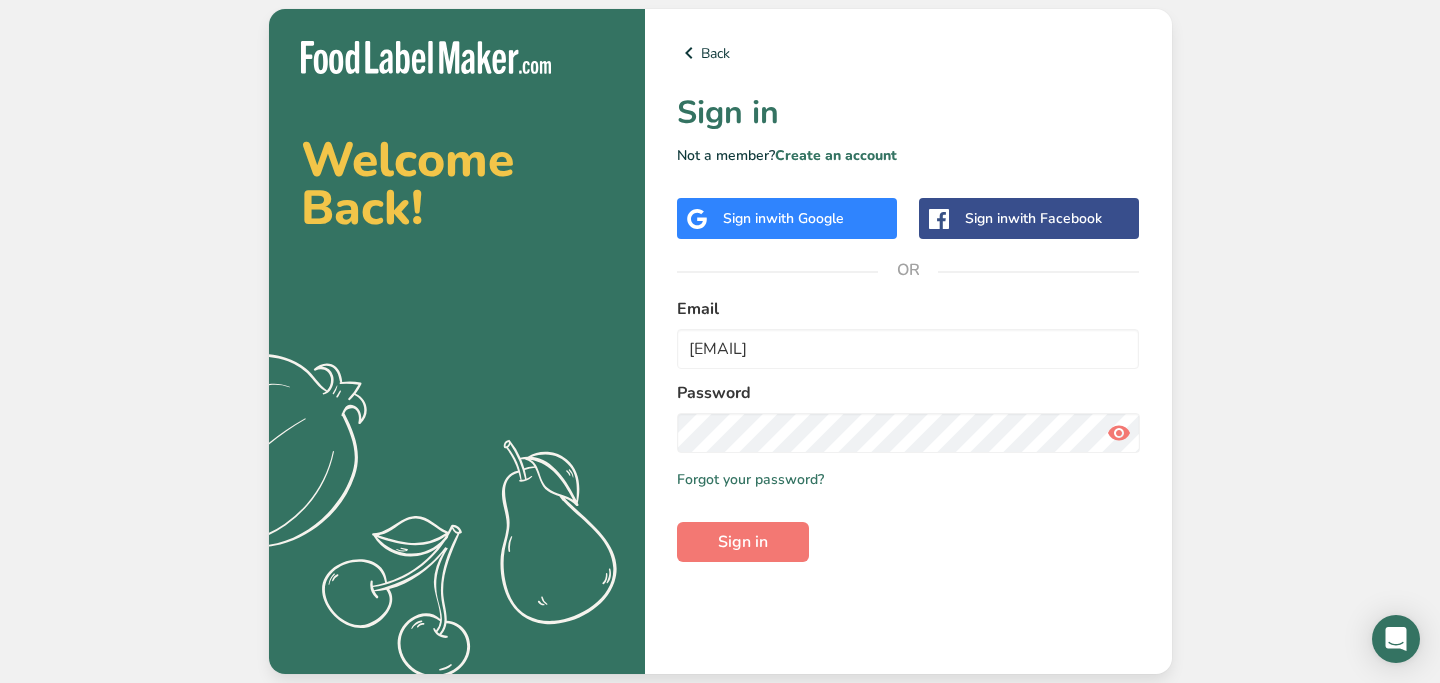 click at bounding box center (1119, 433) 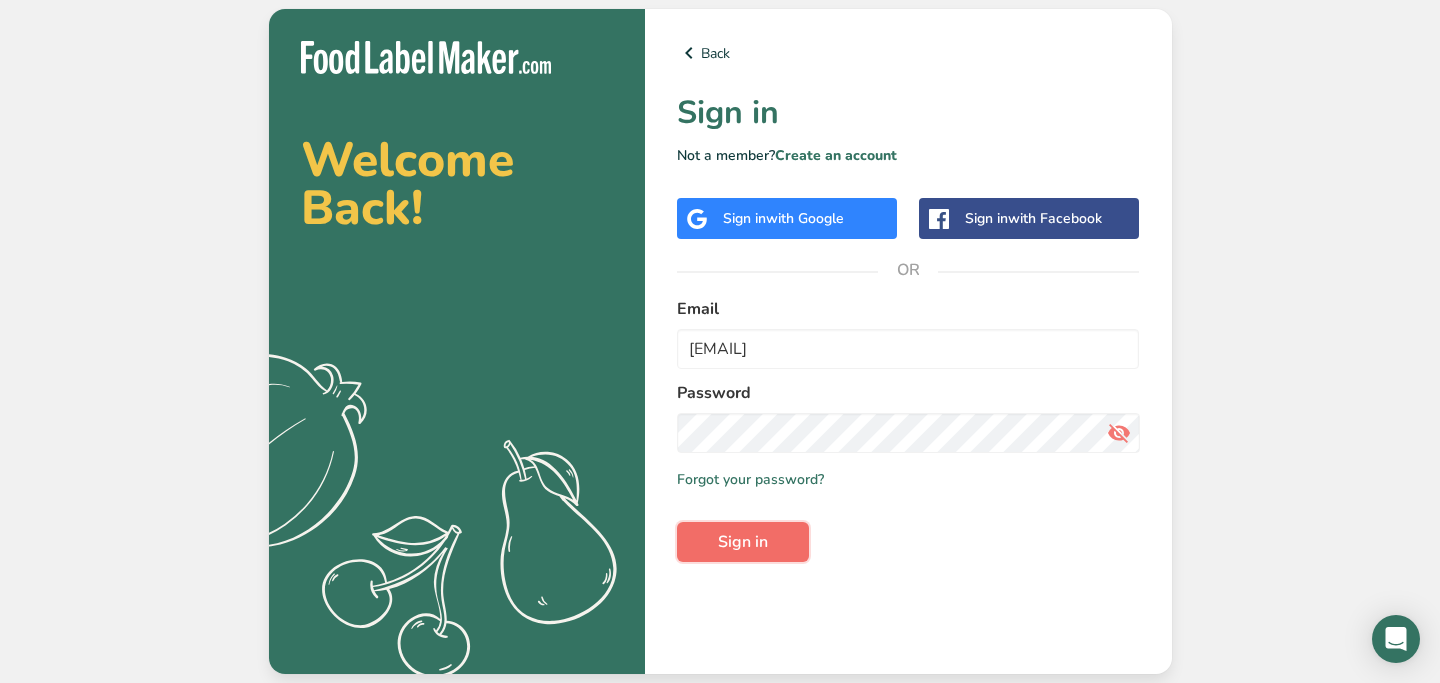 click on "Sign in" at bounding box center [743, 542] 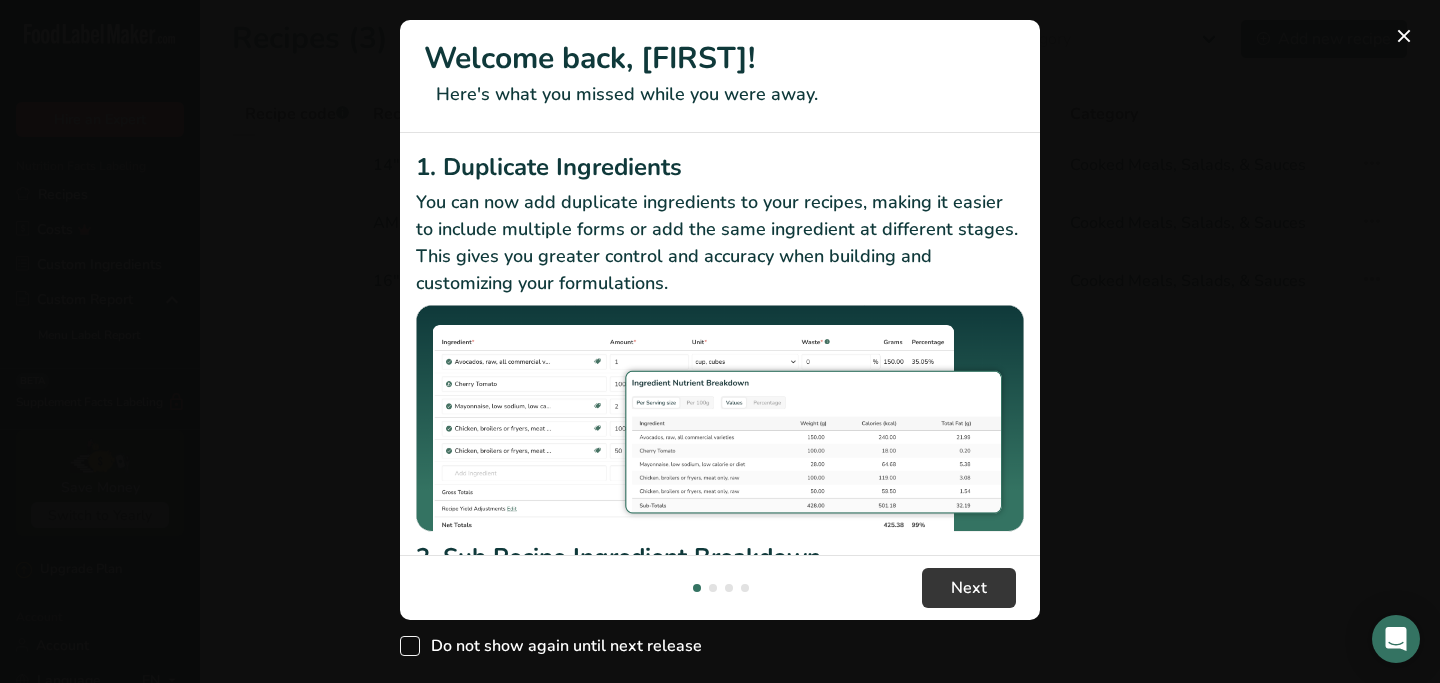 click at bounding box center (410, 646) 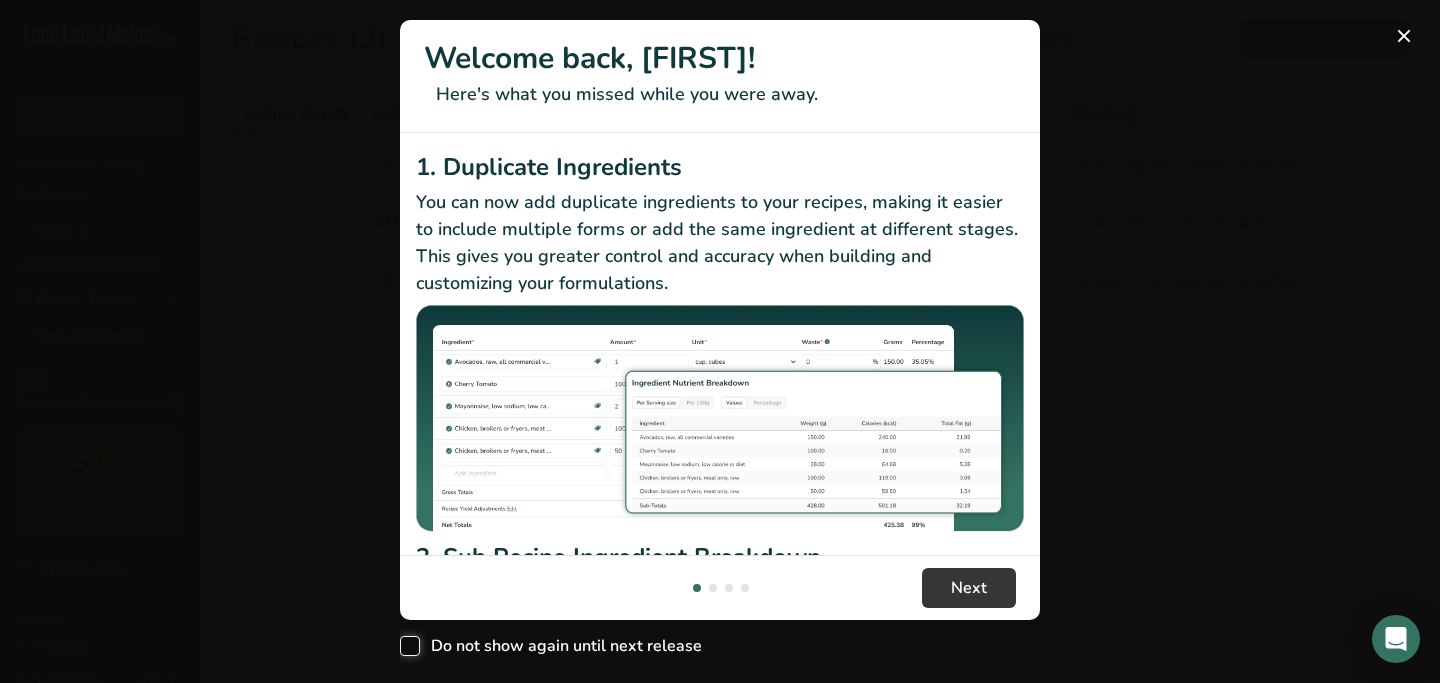 click on "Do not show again until next release" at bounding box center [406, 646] 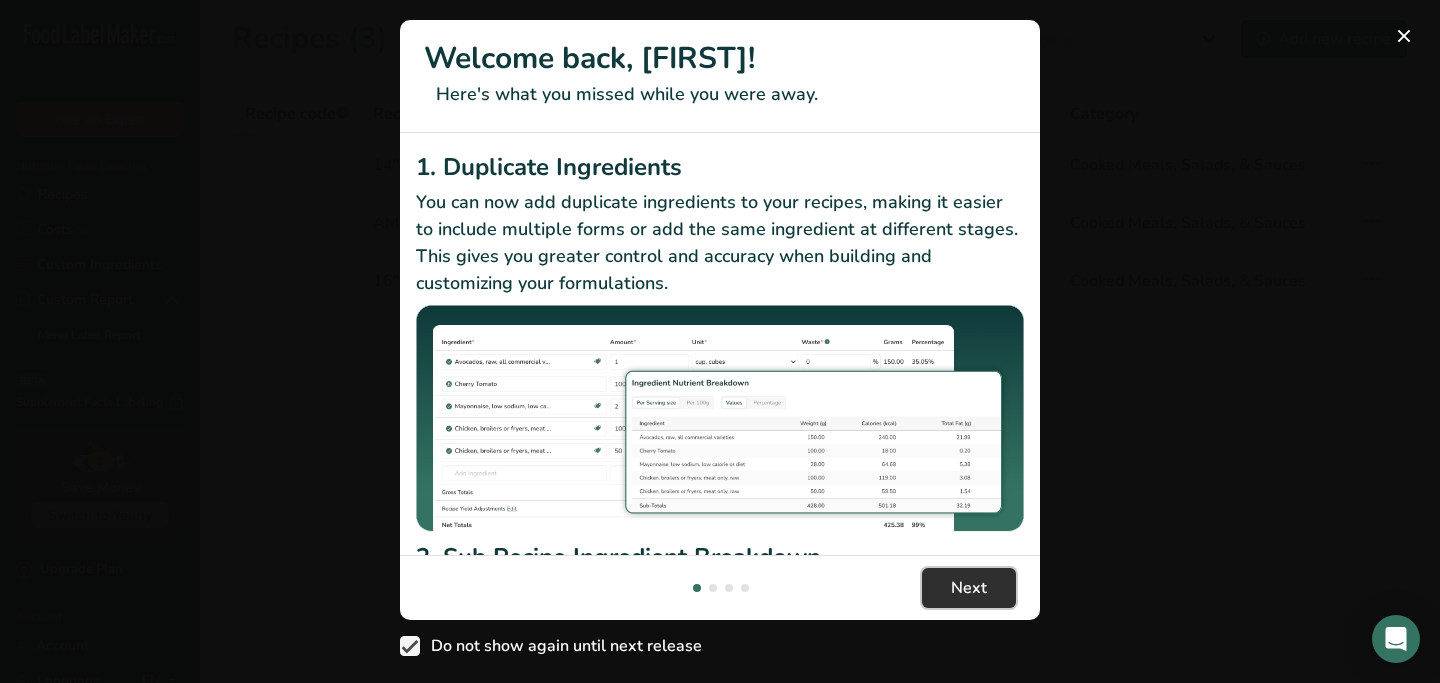click on "Next" at bounding box center [969, 588] 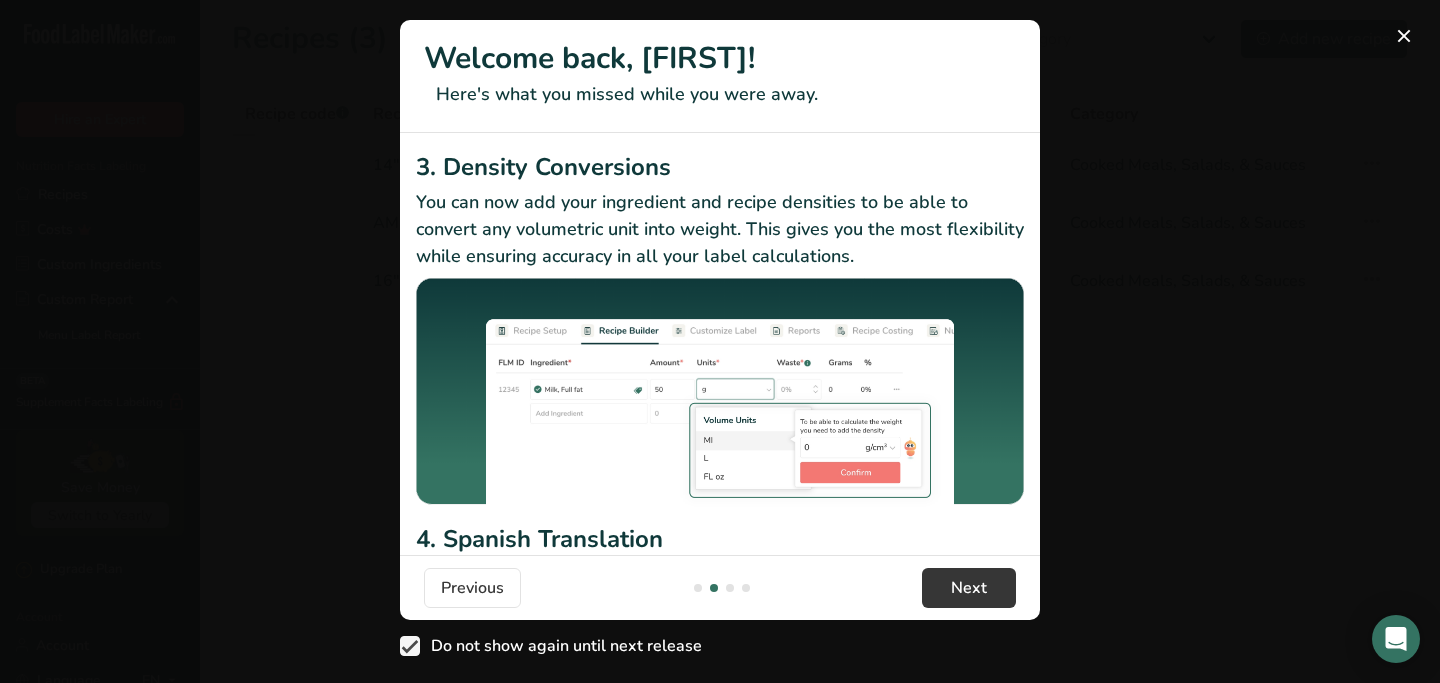 click at bounding box center [720, 341] 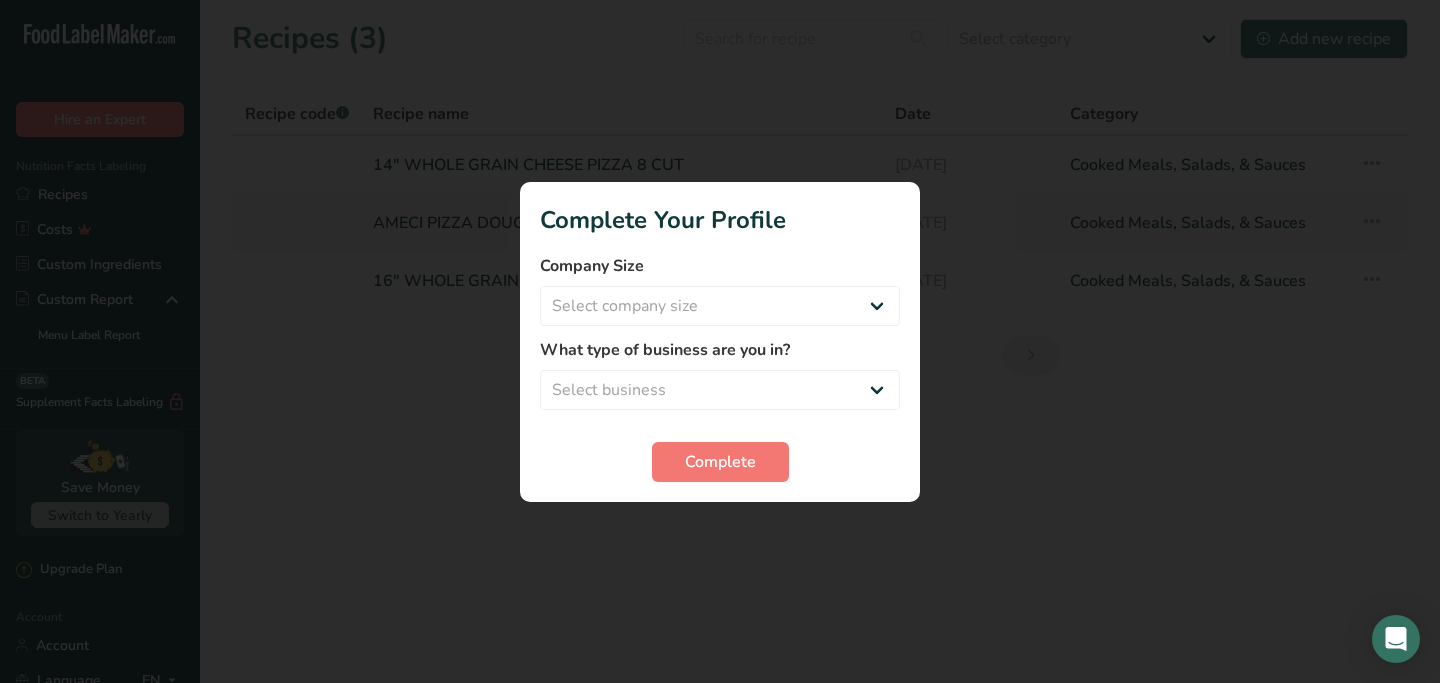 click at bounding box center [720, 341] 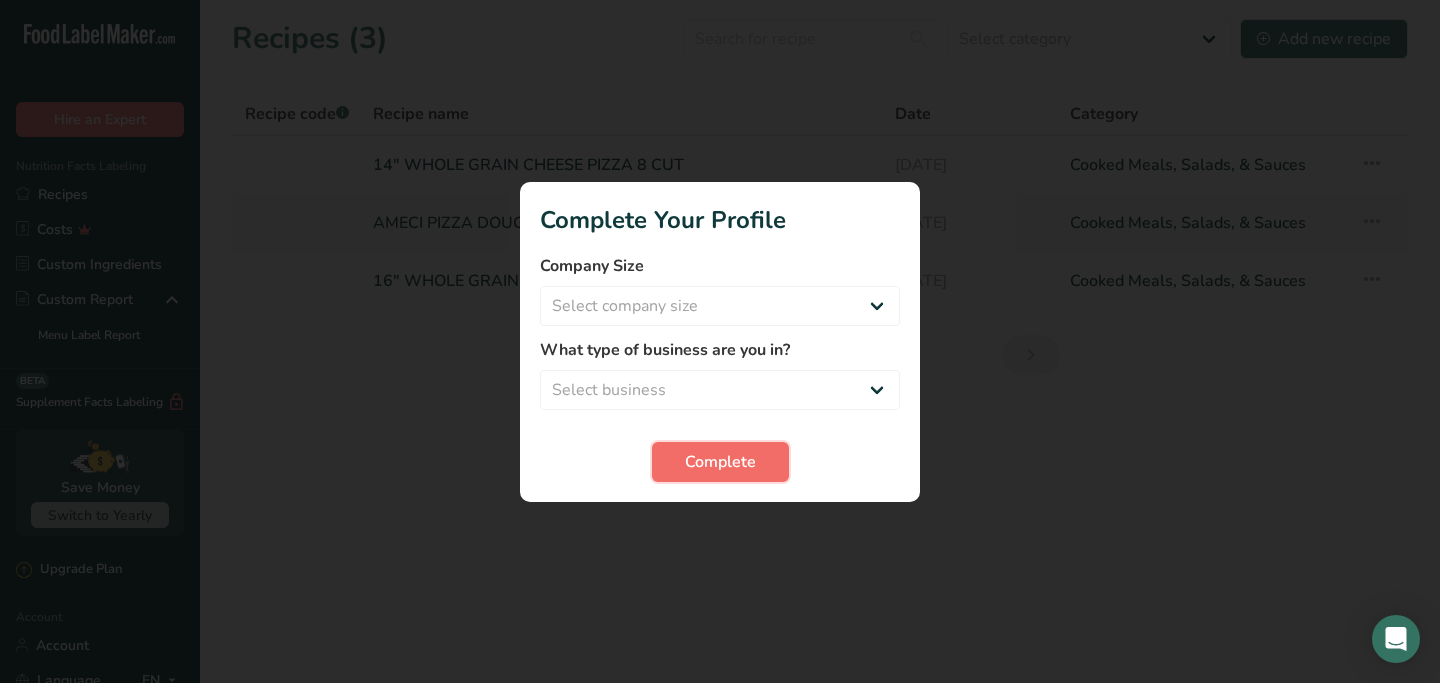 click on "Complete" at bounding box center (720, 462) 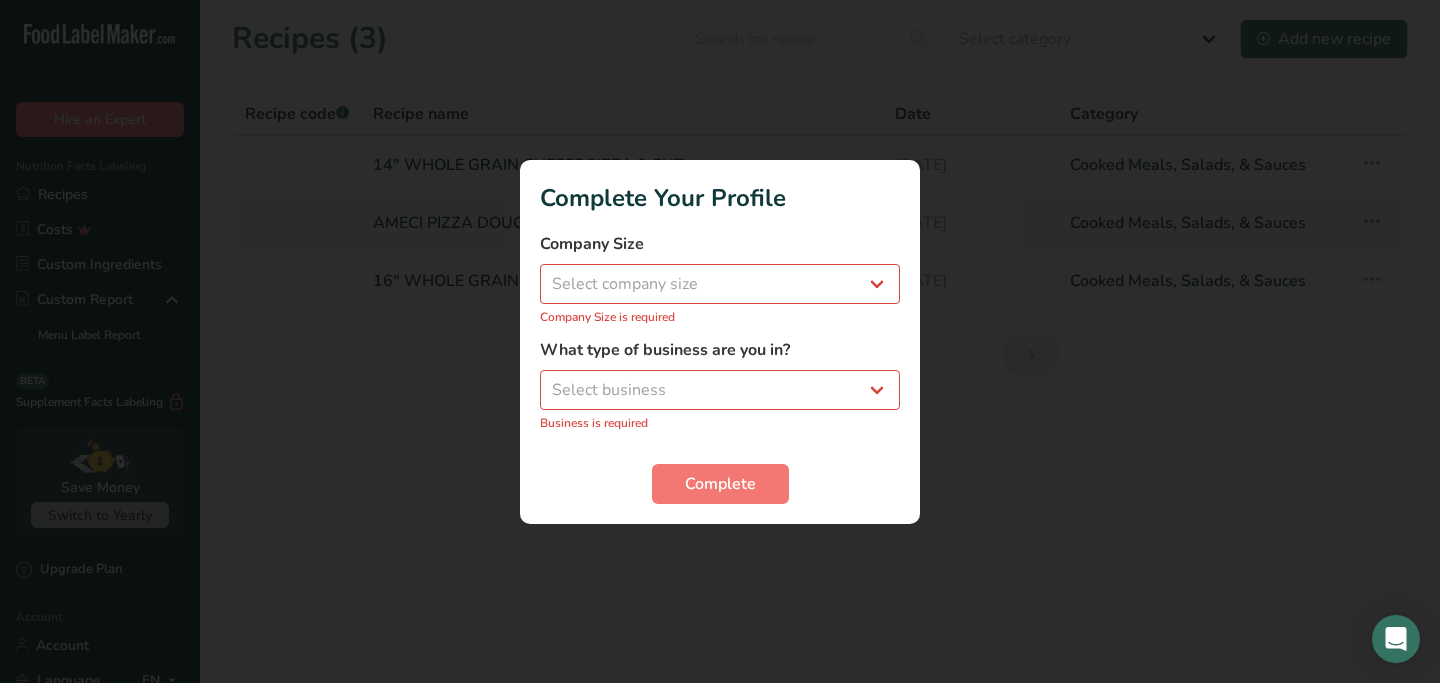 click on "Complete Your Profile
Company Size  Select company size
Fewer than 10 Employees
10 to 50 Employees
51 to 500 Employees
Over 500 Employees
Company Size is required    What type of business are you in?  Select business
Packaged Food Manufacturer
Restaurant & Cafe
Bakery
Meal Plans & Catering Company
Nutritionist
Food Blogger
Personal Trainer
Other
Business is required
Complete" at bounding box center (720, 342) 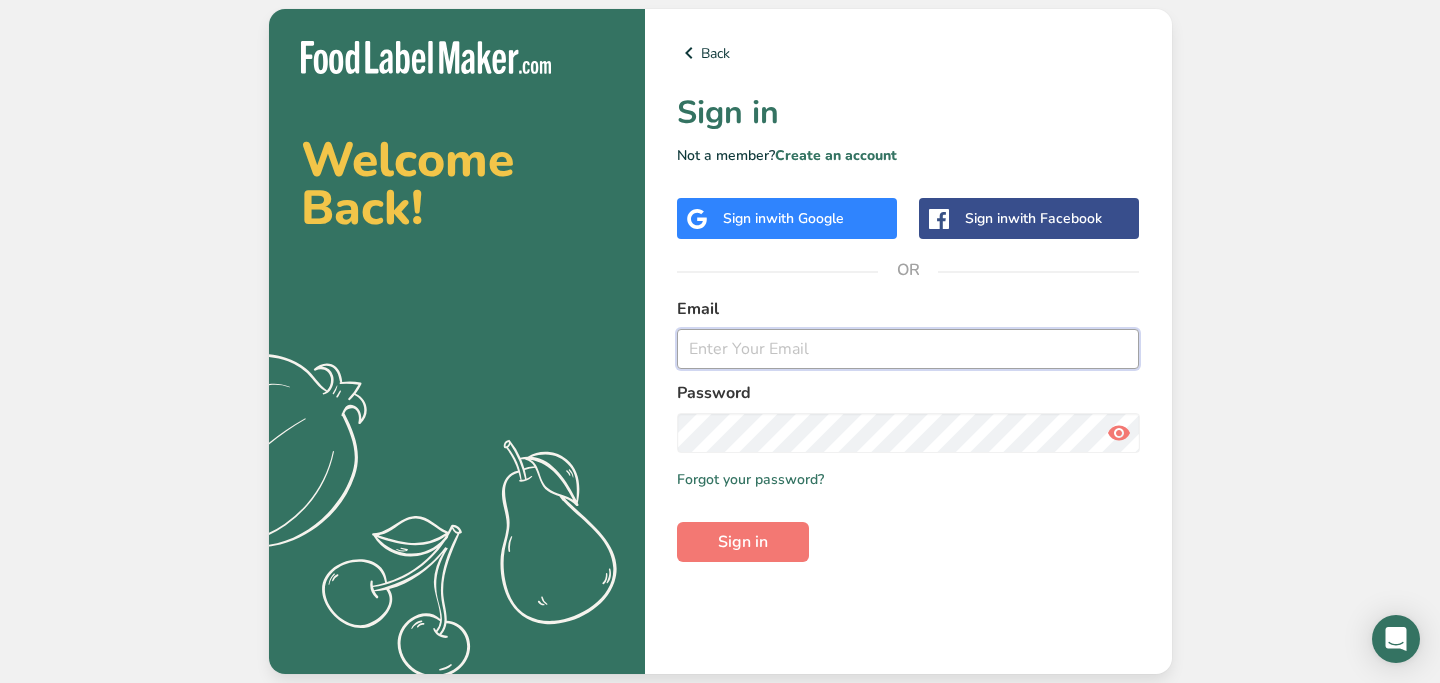 type on "[EMAIL]" 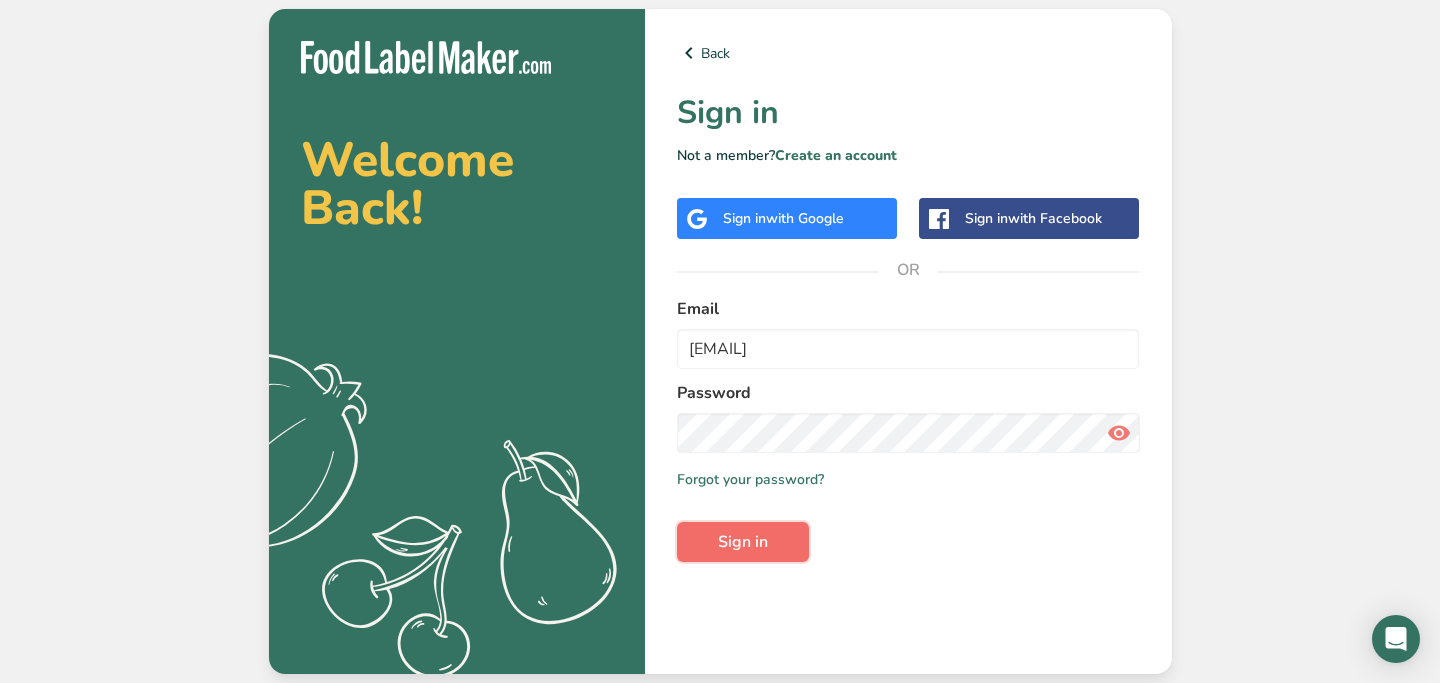 click on "Sign in" at bounding box center [743, 542] 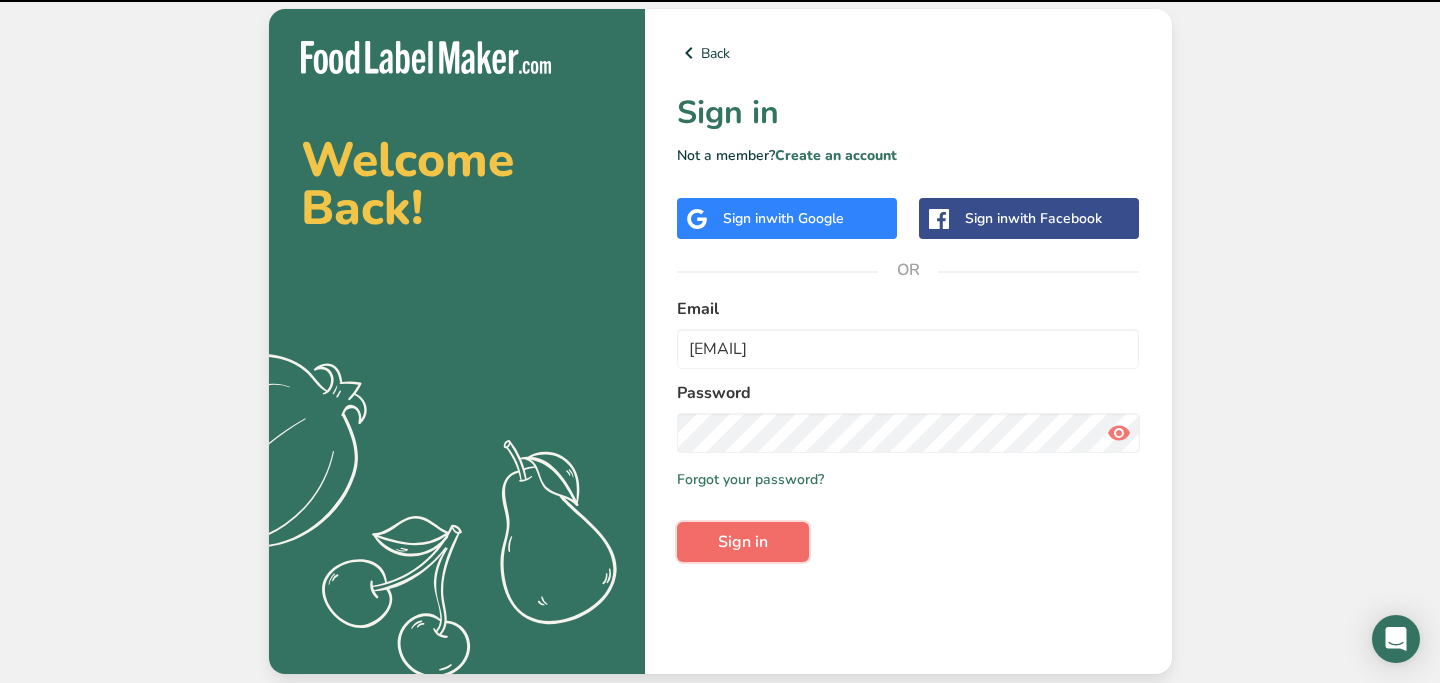 click on "Sign in" at bounding box center (743, 542) 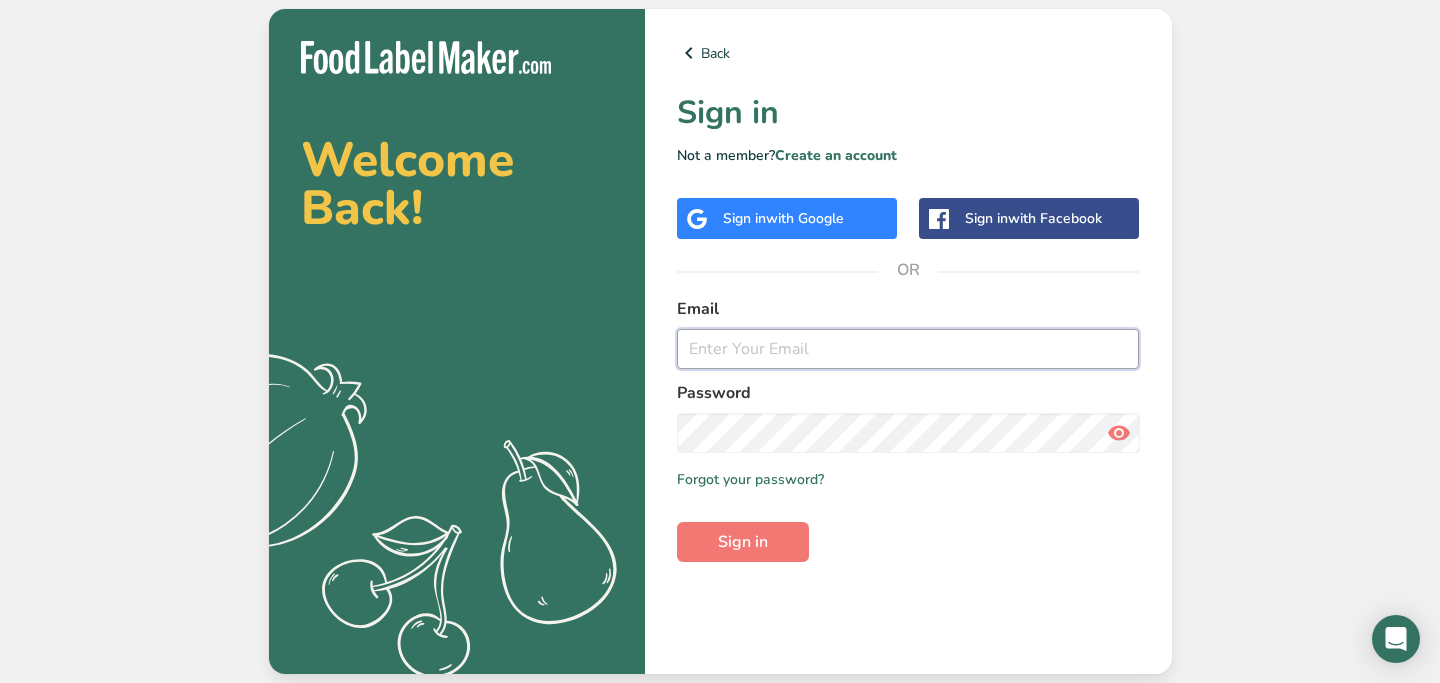 type on "[EMAIL]" 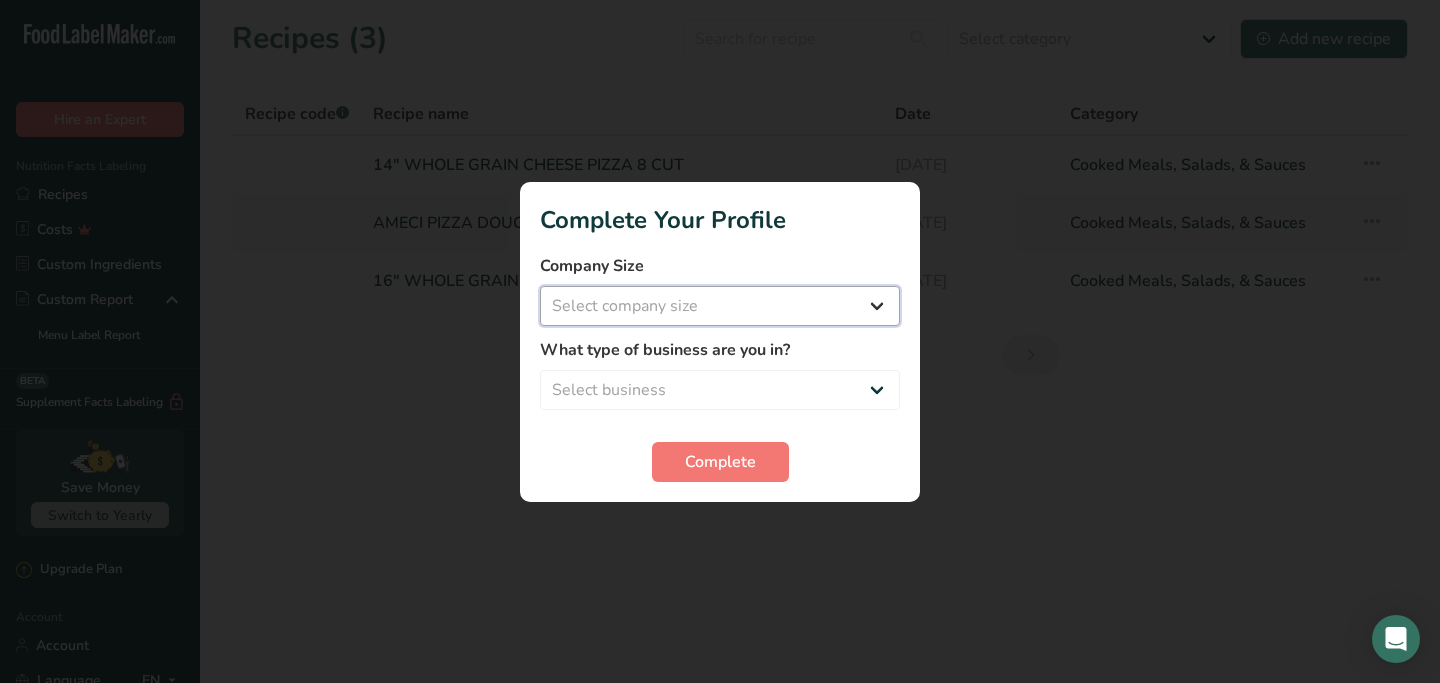 click on "Select company size
Fewer than 10 Employees
10 to 50 Employees
51 to 500 Employees
Over 500 Employees" at bounding box center [720, 306] 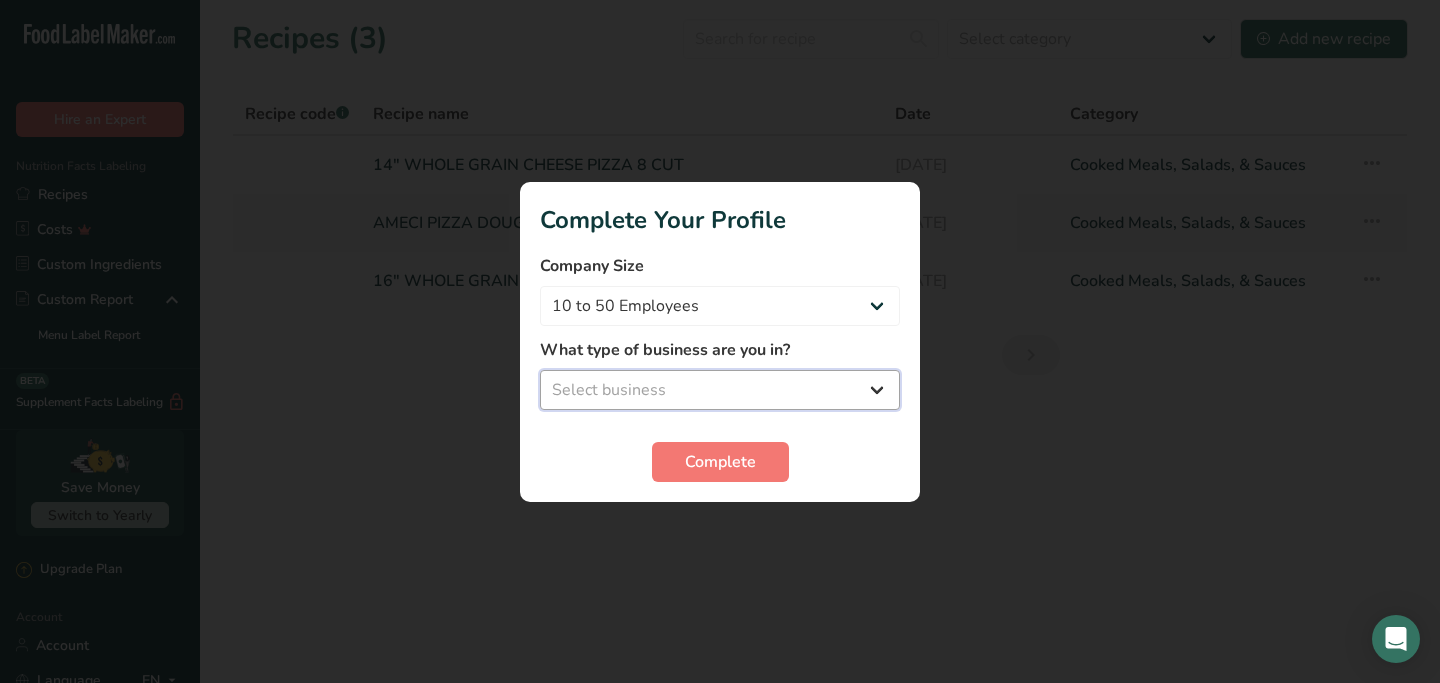 click on "Select business
Packaged Food Manufacturer
Restaurant & Cafe
Bakery
Meal Plans & Catering Company
Nutritionist
Food Blogger
Personal Trainer
Other" at bounding box center [720, 390] 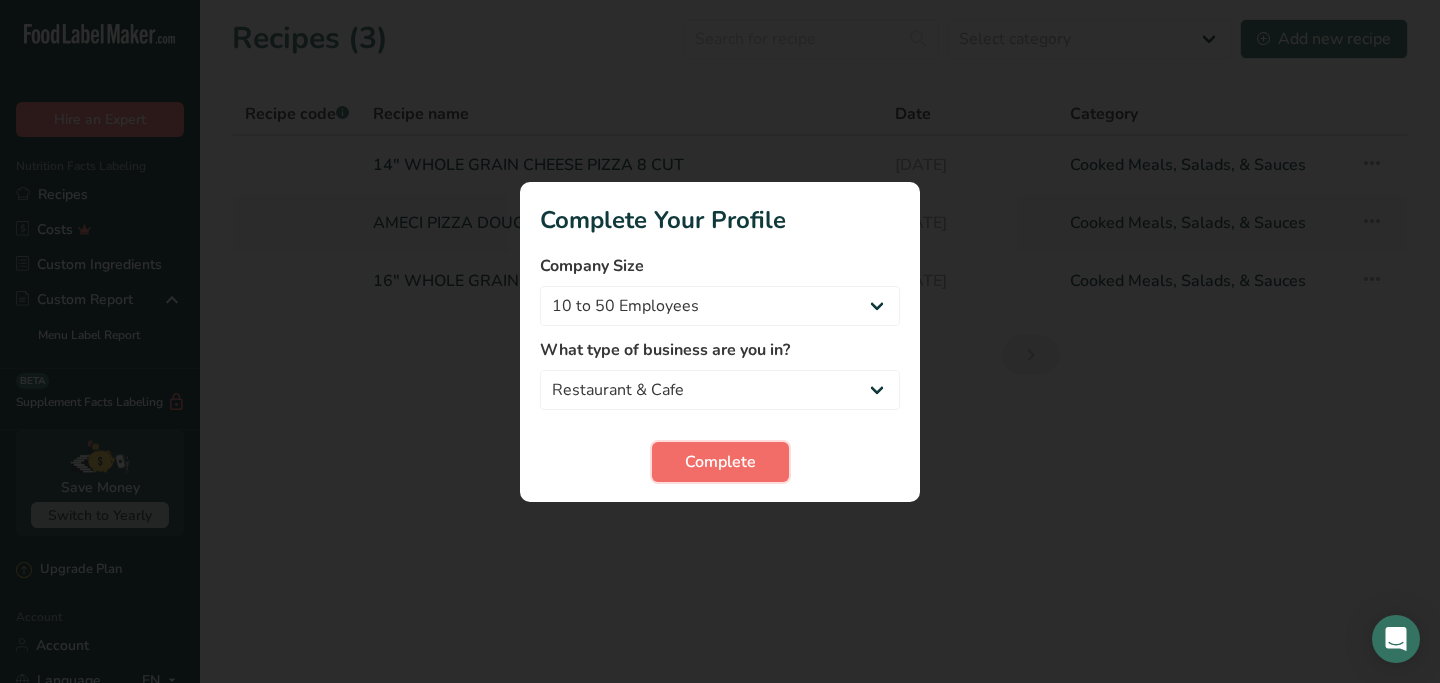 click on "Complete" at bounding box center (720, 462) 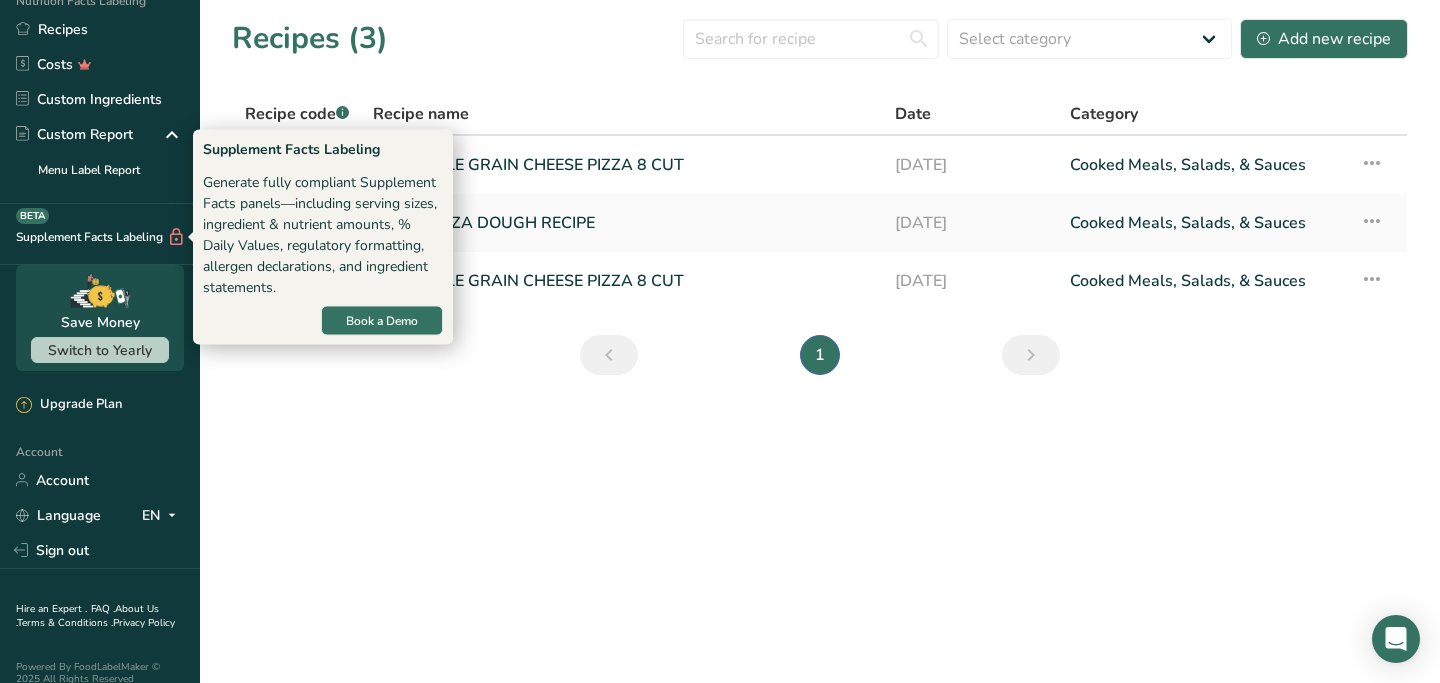 scroll, scrollTop: 182, scrollLeft: 0, axis: vertical 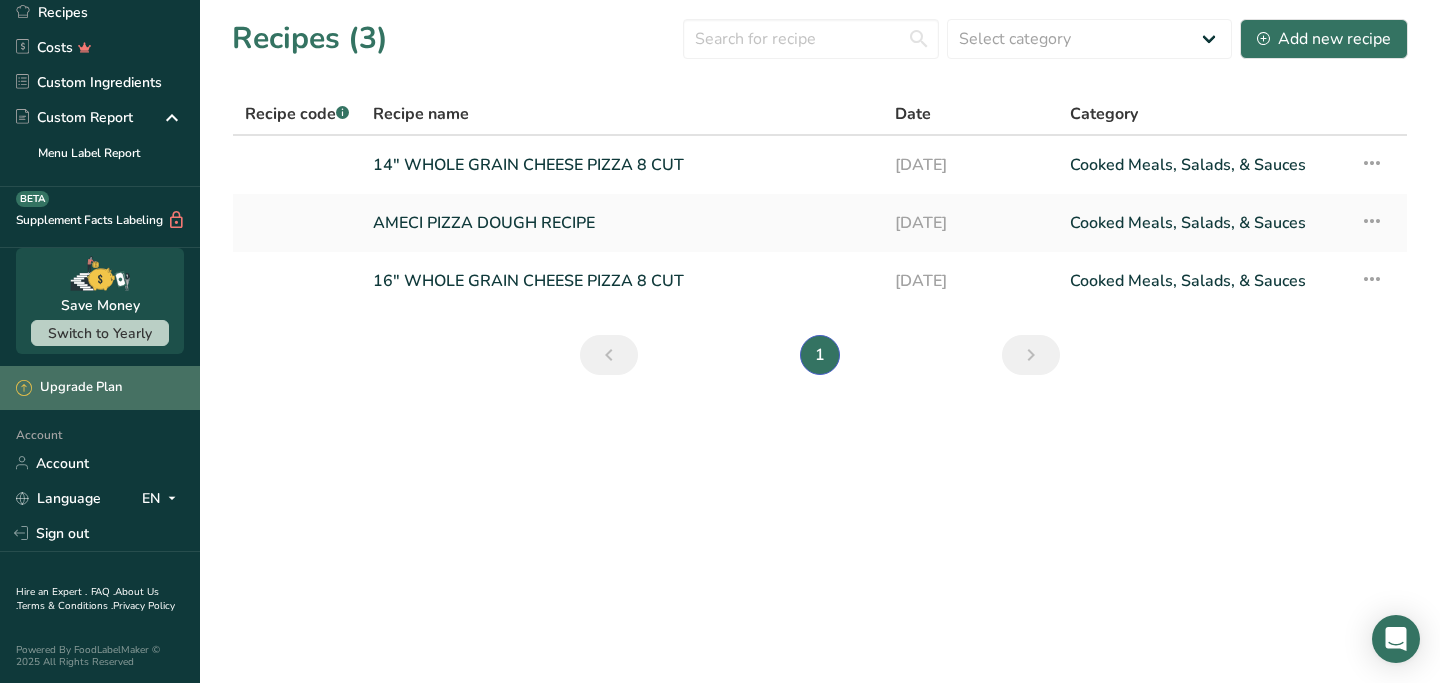 click on "Upgrade Plan" at bounding box center (69, 388) 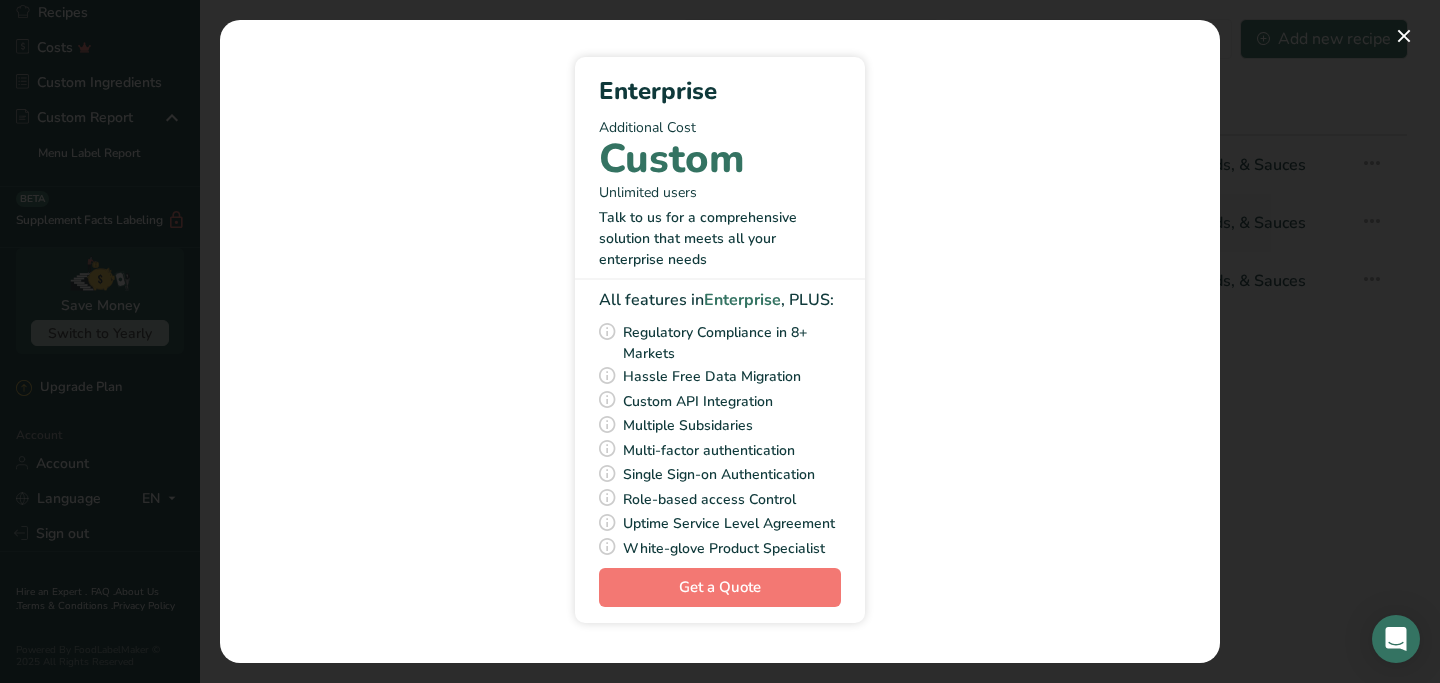 scroll, scrollTop: 0, scrollLeft: 0, axis: both 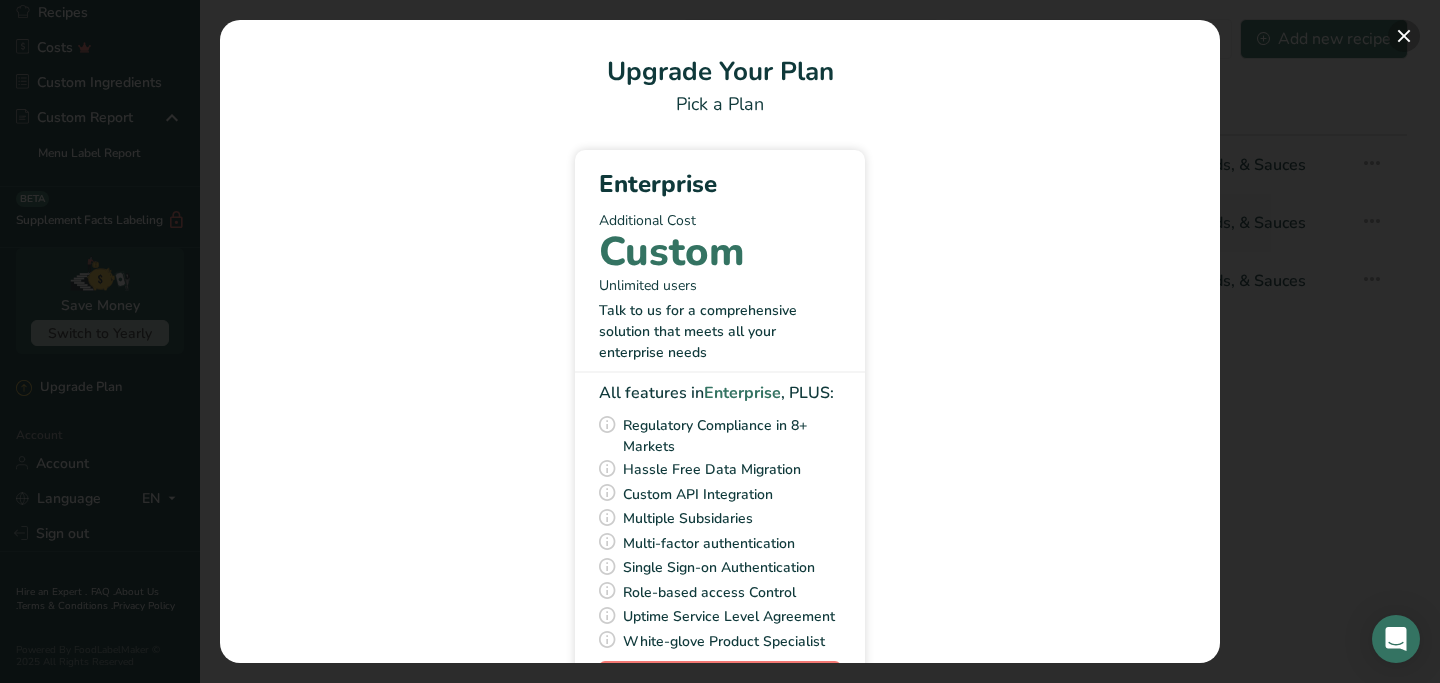 click at bounding box center [1404, 36] 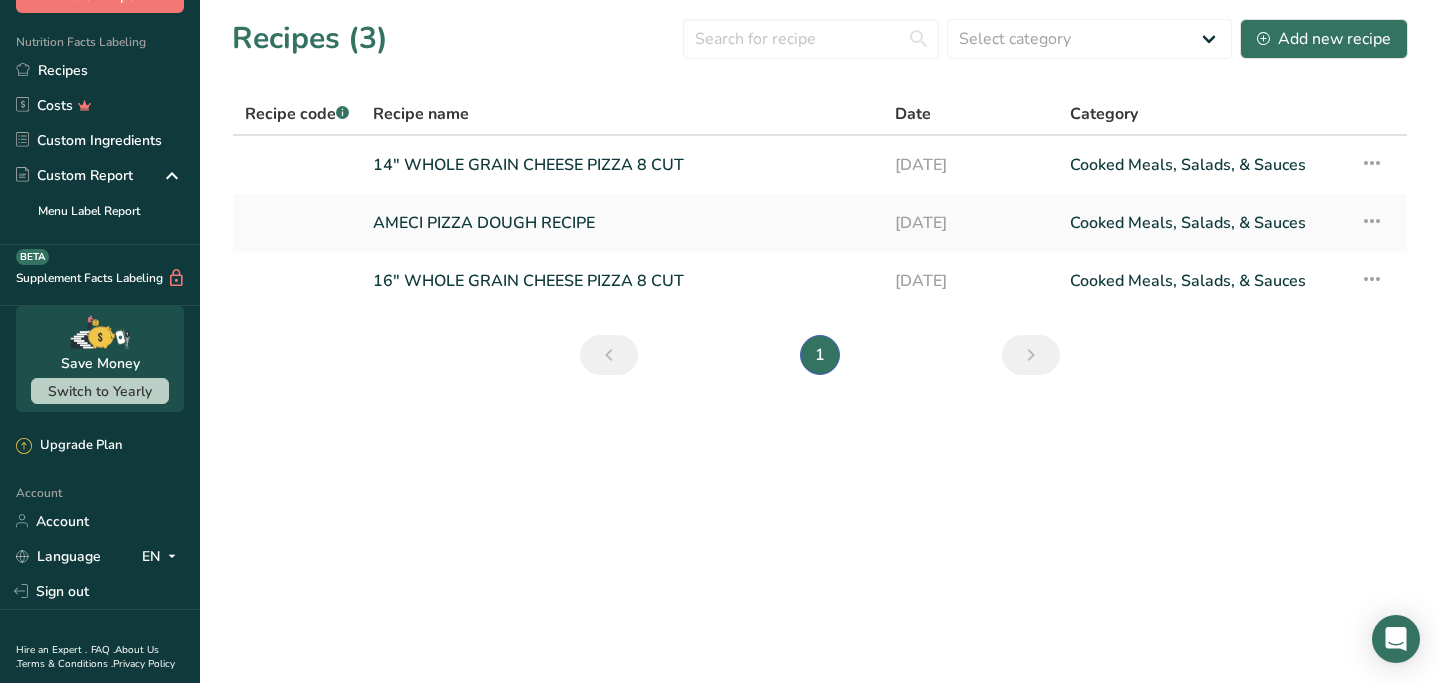 scroll, scrollTop: 182, scrollLeft: 0, axis: vertical 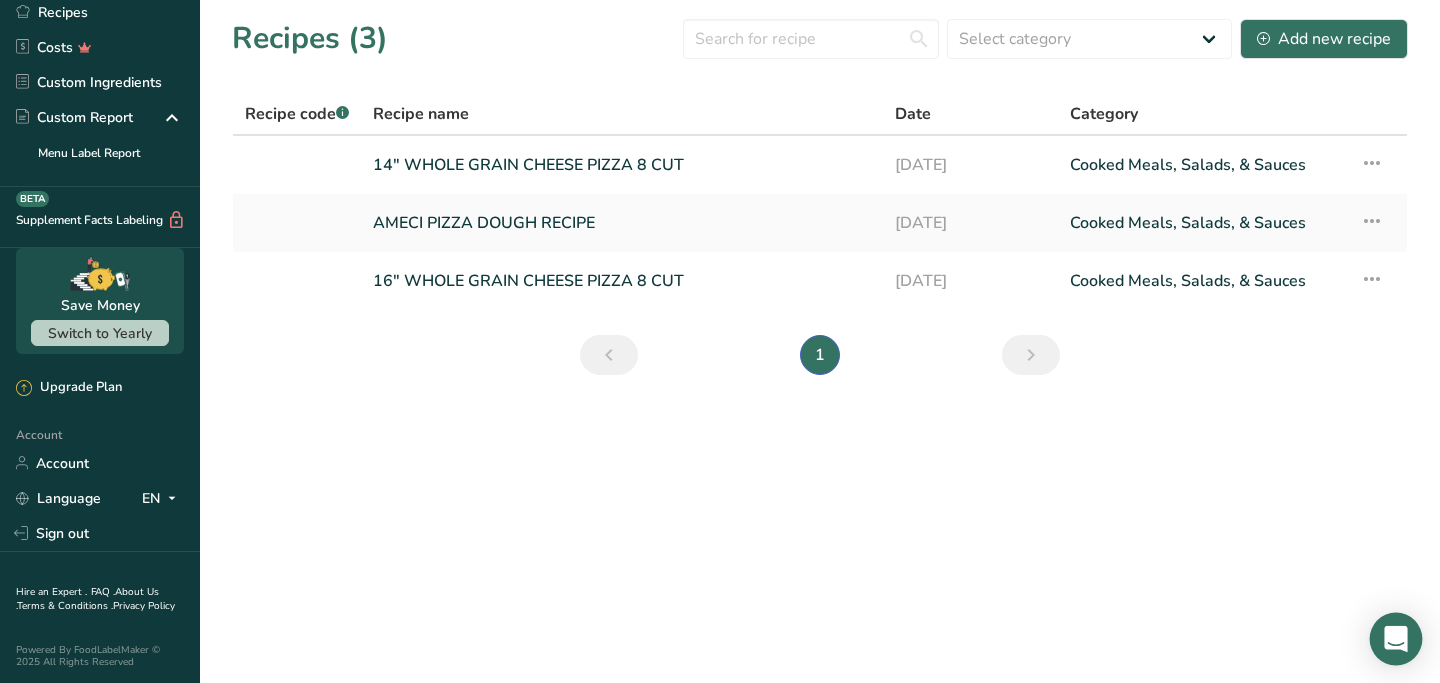 click 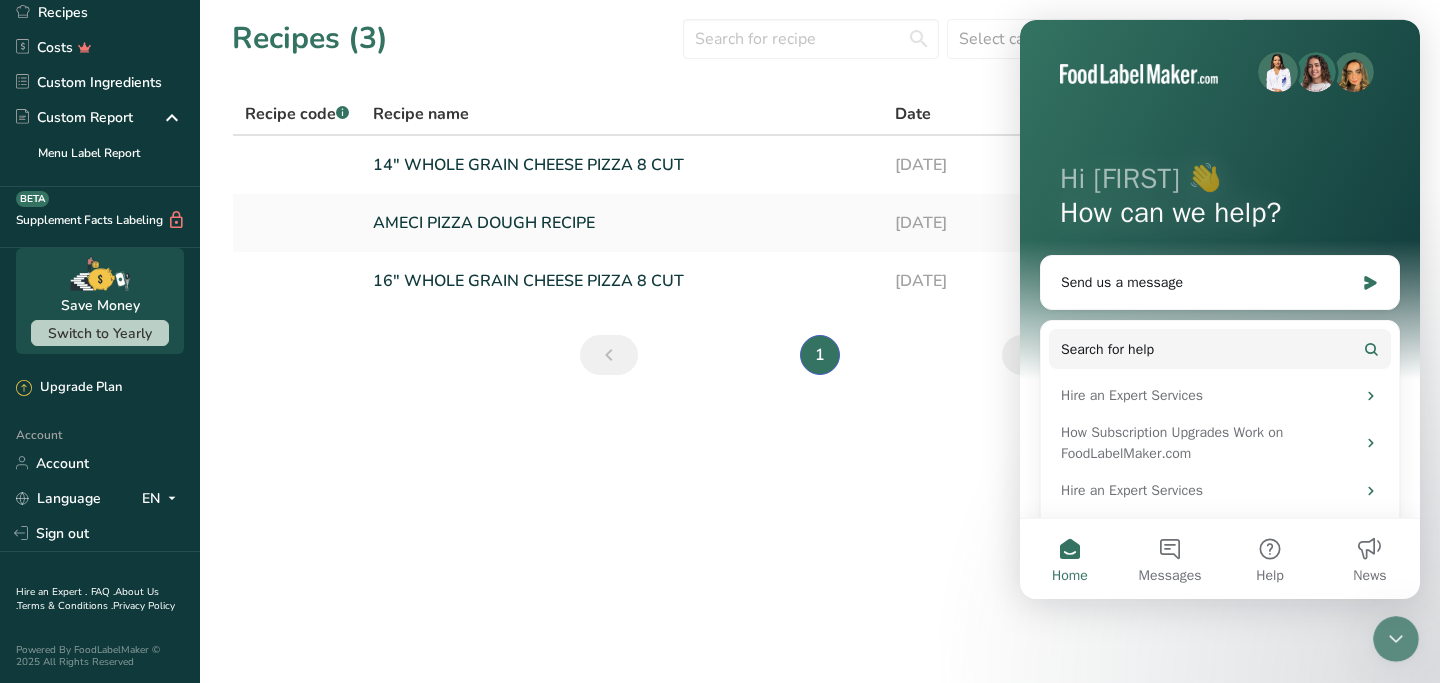 scroll, scrollTop: 0, scrollLeft: 0, axis: both 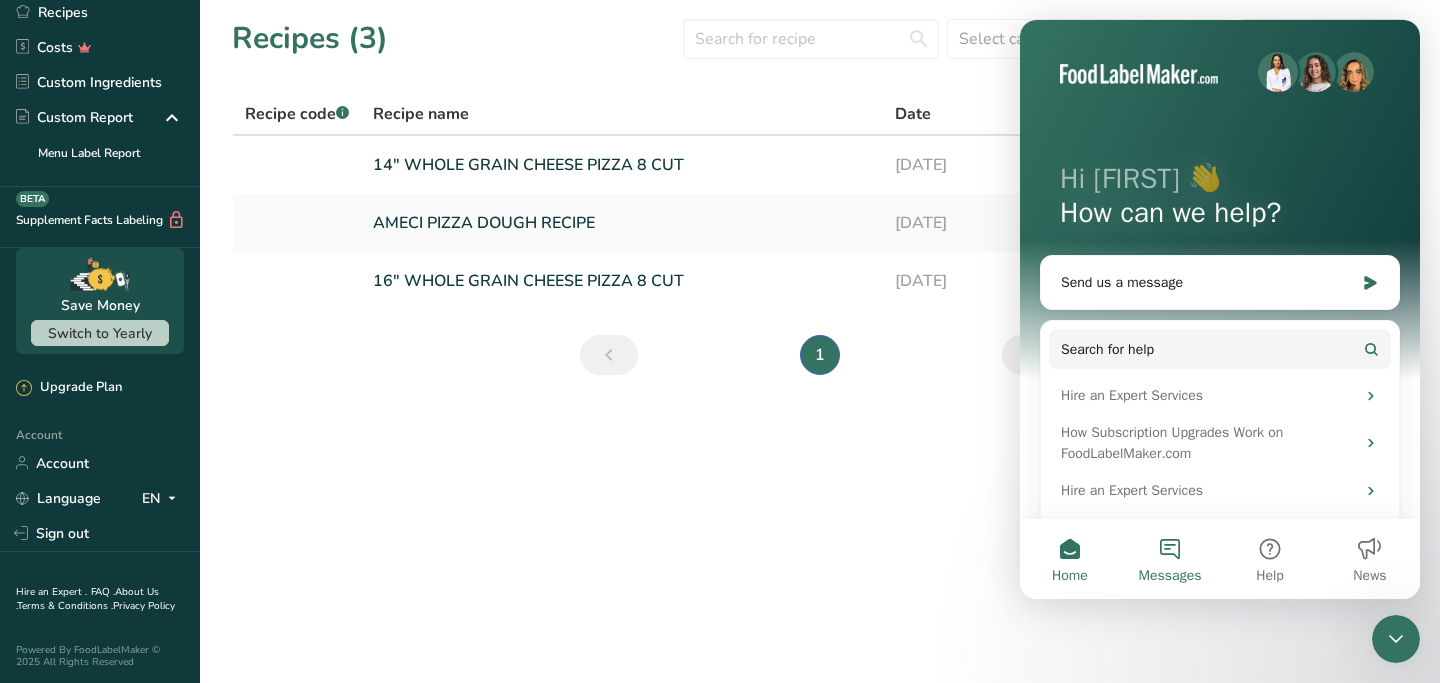 click on "Messages" at bounding box center (1170, 559) 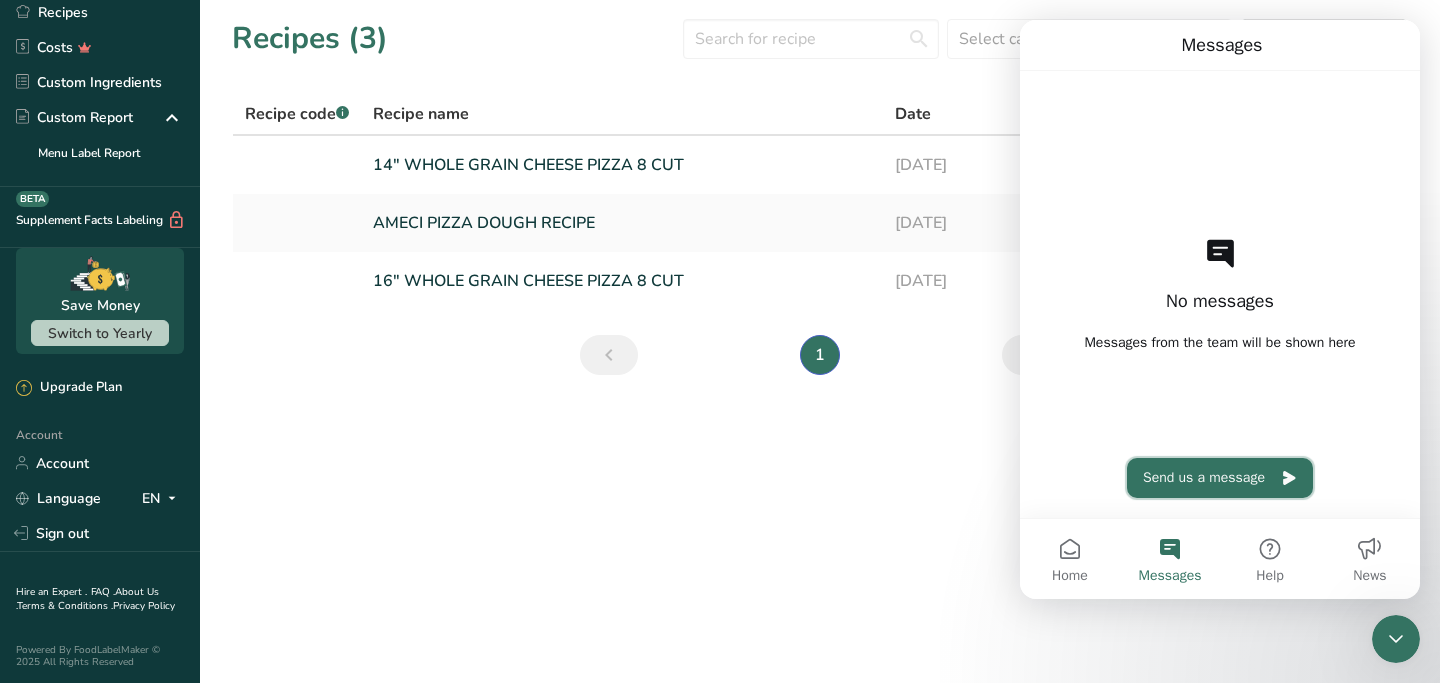 click on "Send us a message" at bounding box center [1220, 478] 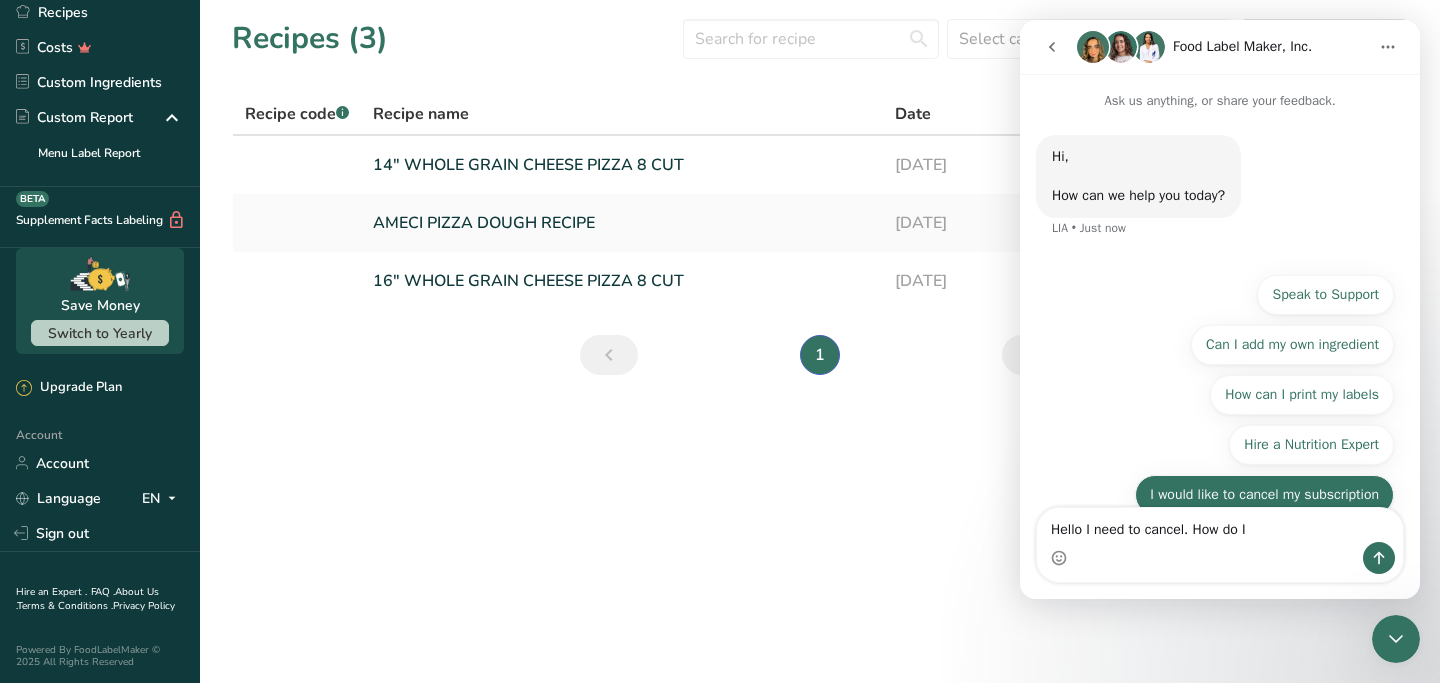 type on "Hello I need to cancel. How do I" 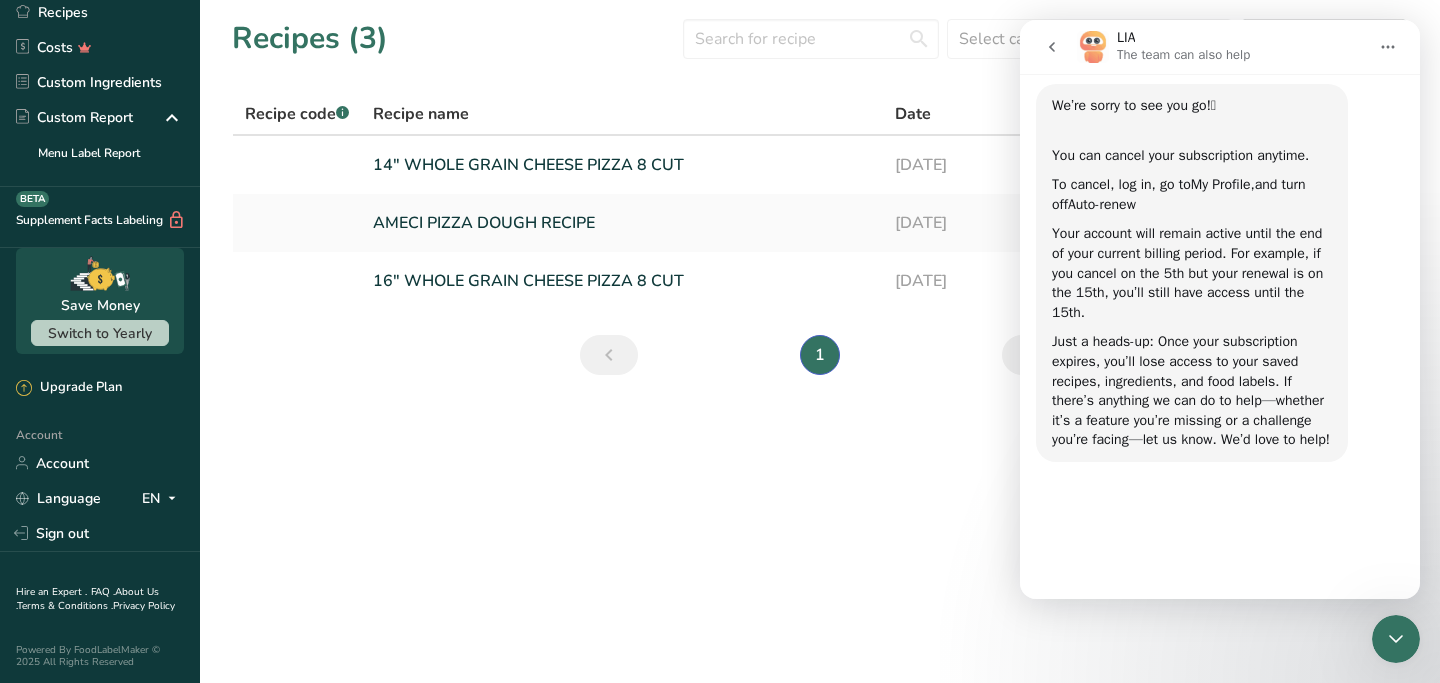 scroll, scrollTop: 251, scrollLeft: 0, axis: vertical 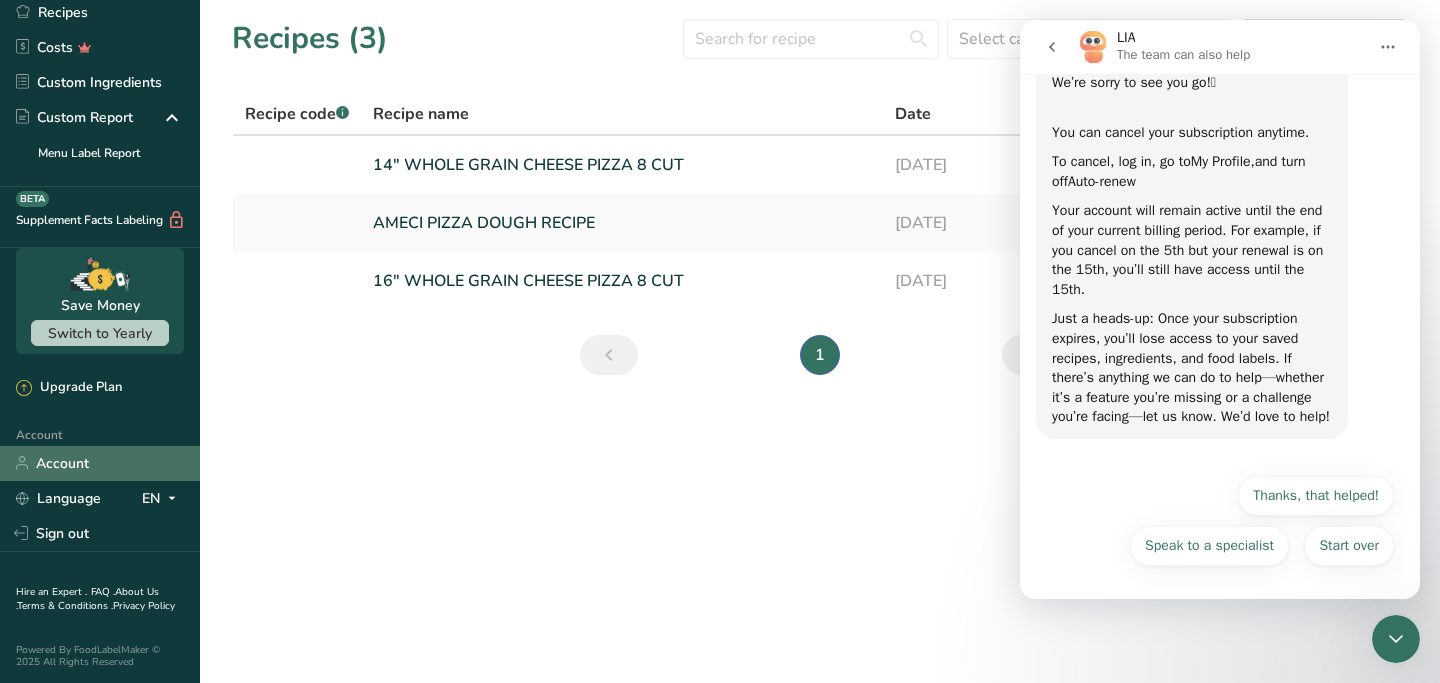 click on "Account" at bounding box center (100, 463) 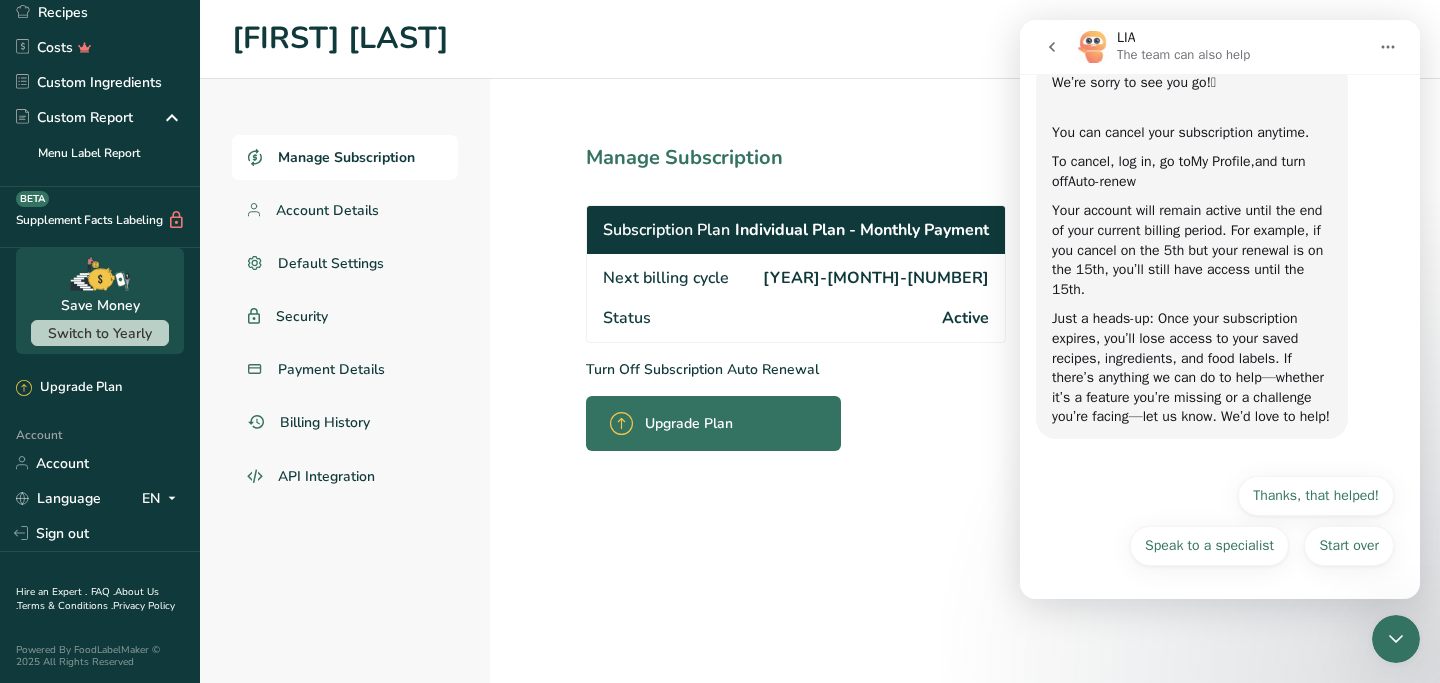 click on "Manage Subscription" at bounding box center (346, 157) 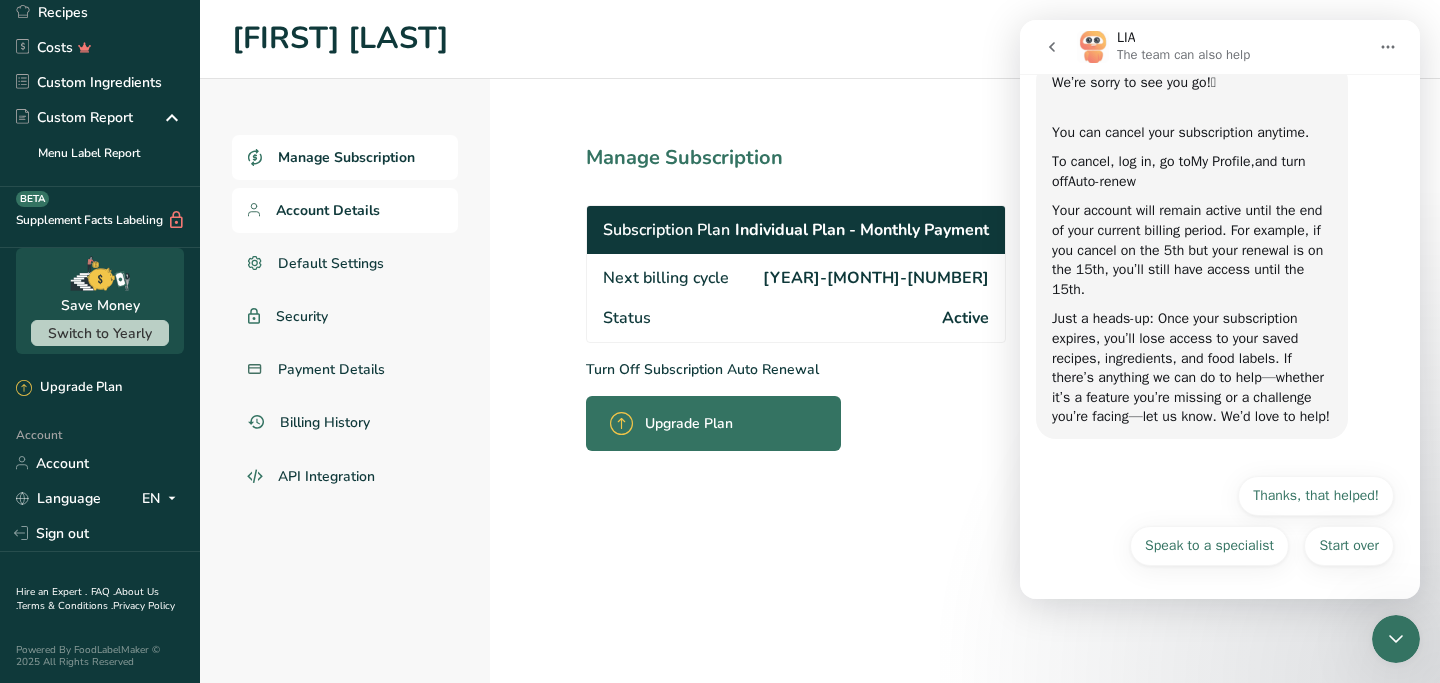 click on "Account Details" at bounding box center [328, 210] 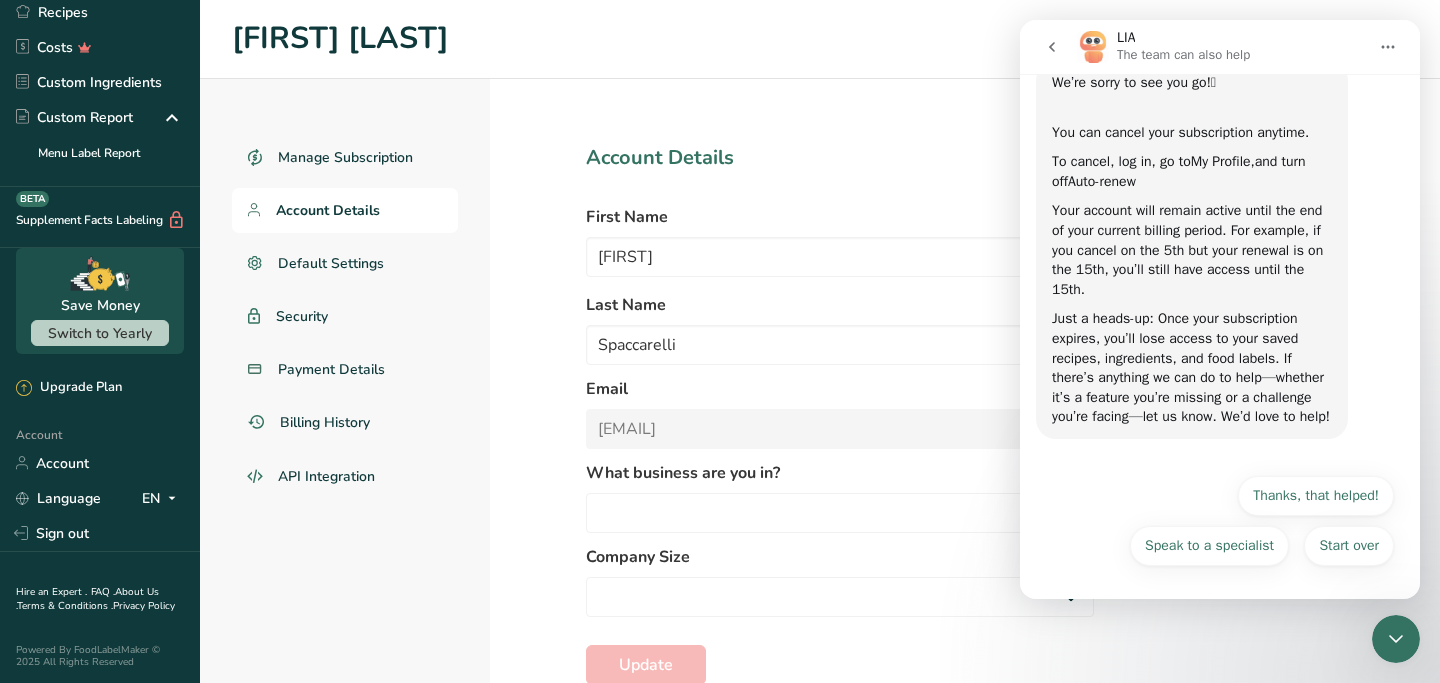 select 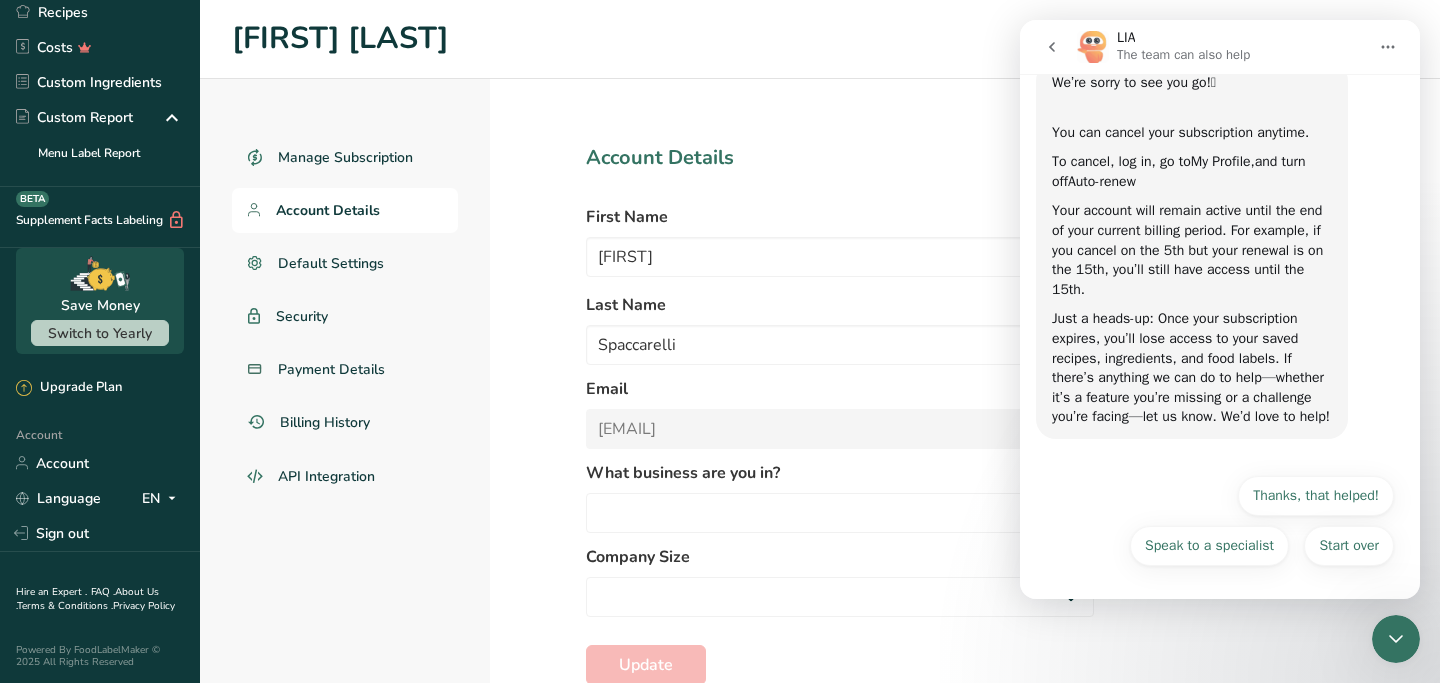 select on "2" 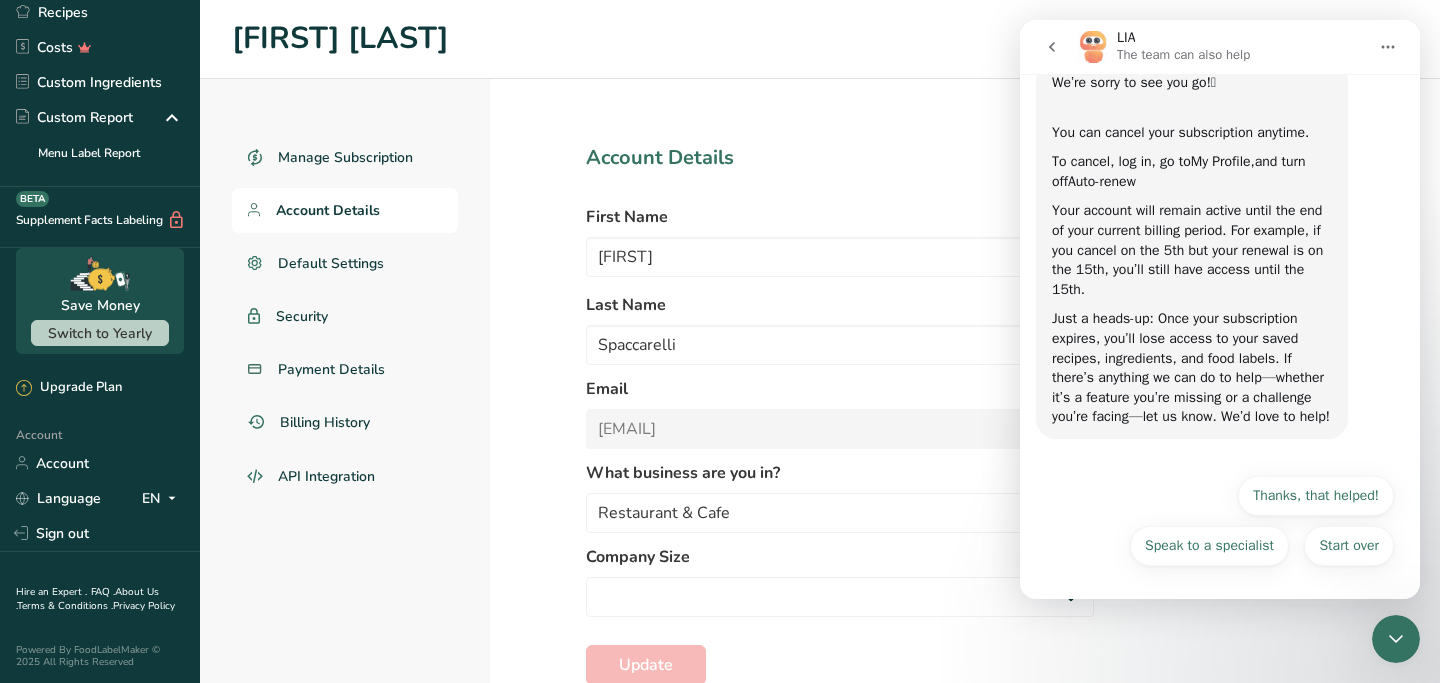 select on "2" 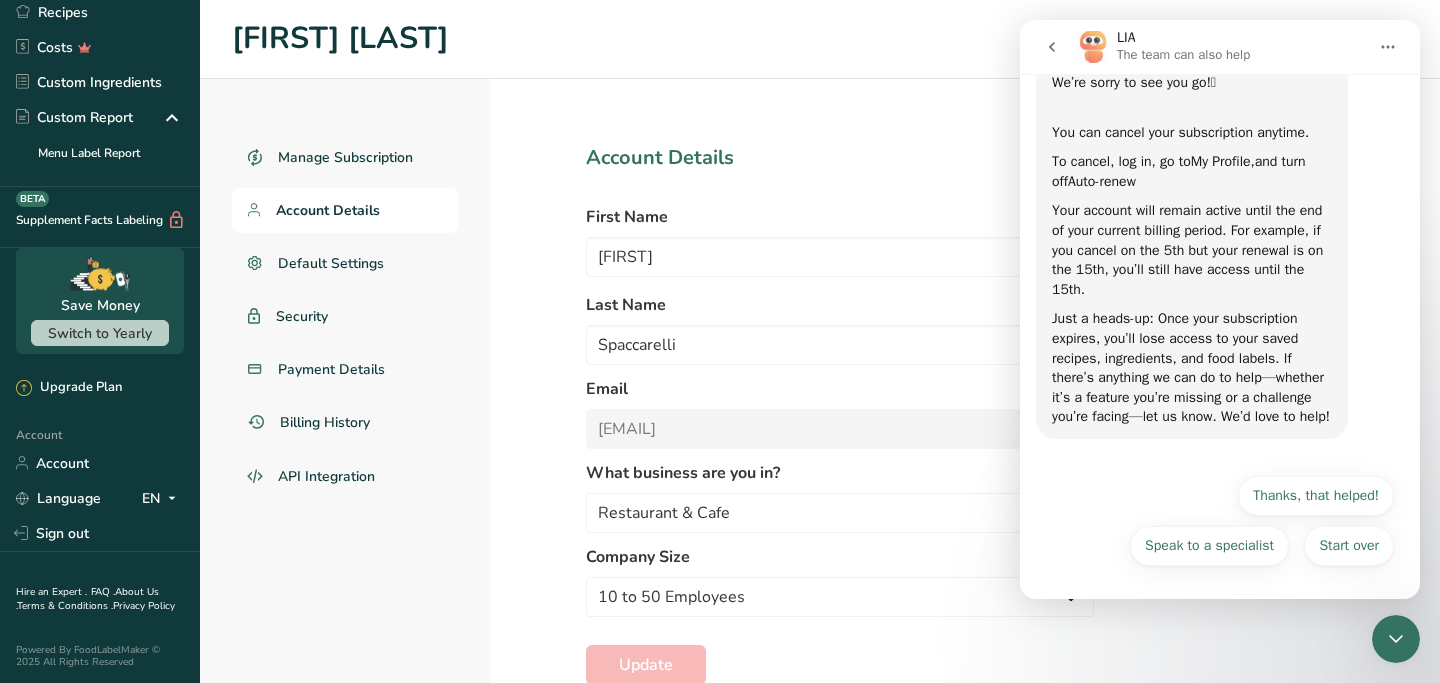 scroll, scrollTop: 54, scrollLeft: 0, axis: vertical 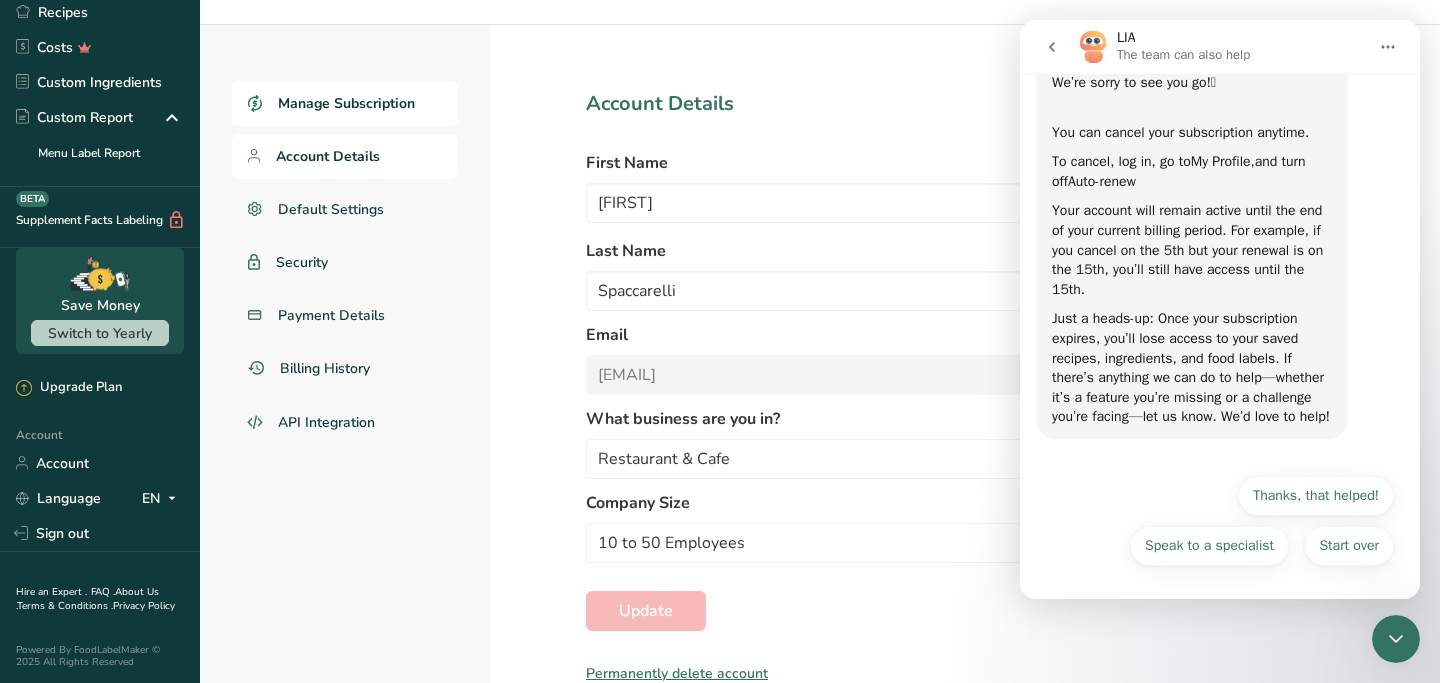 click on "Manage Subscription" at bounding box center [346, 103] 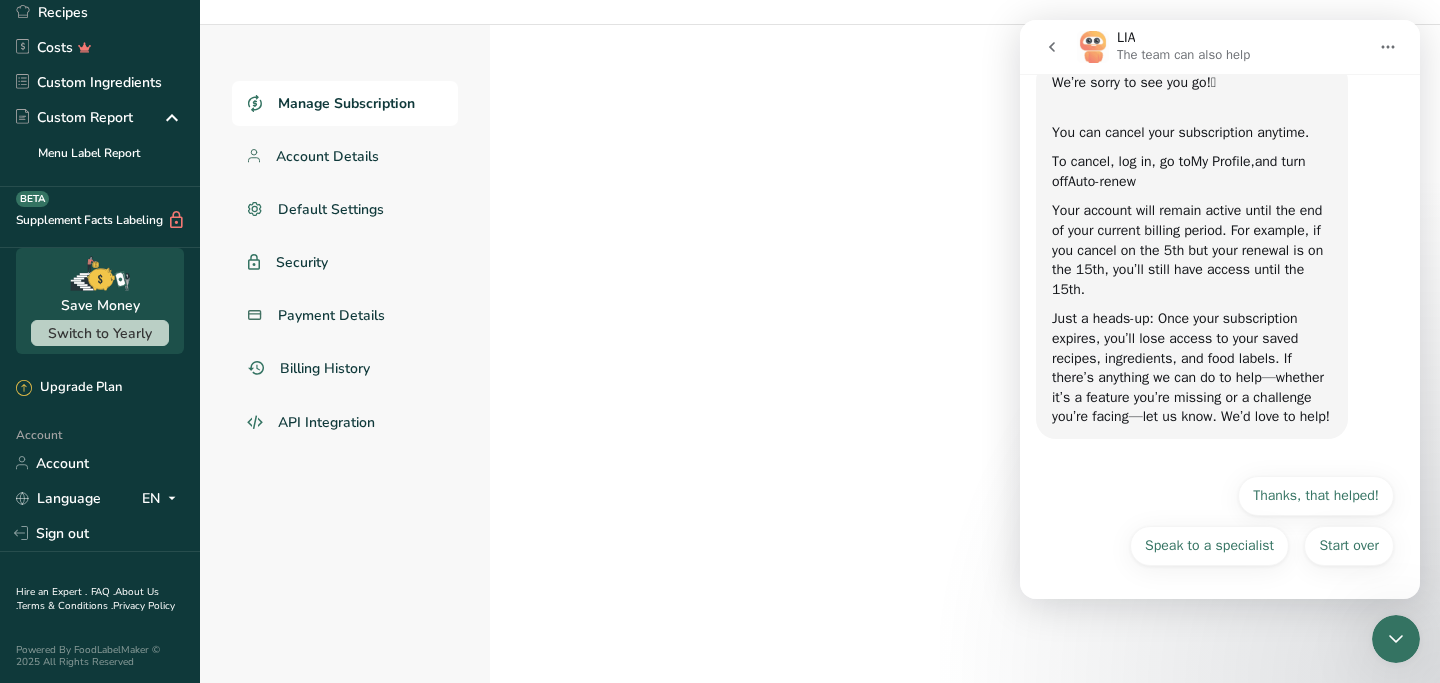 scroll, scrollTop: 0, scrollLeft: 0, axis: both 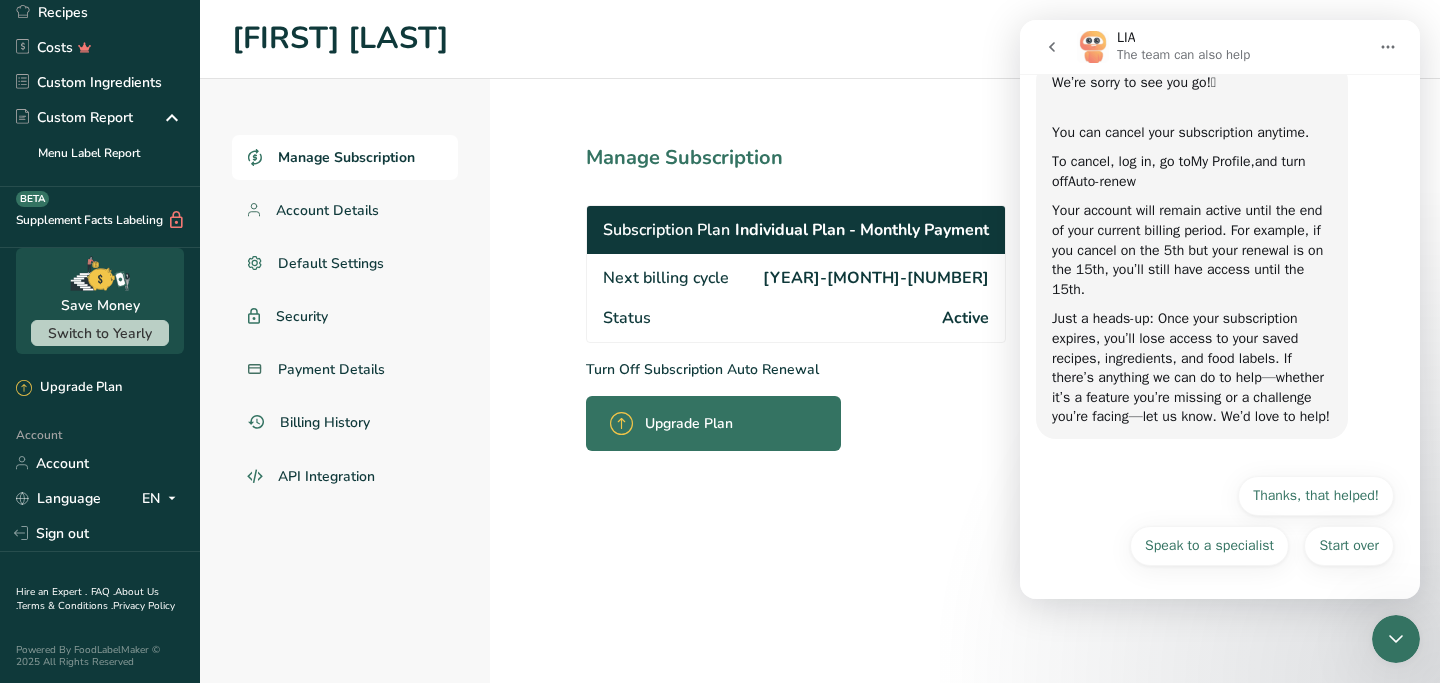 click 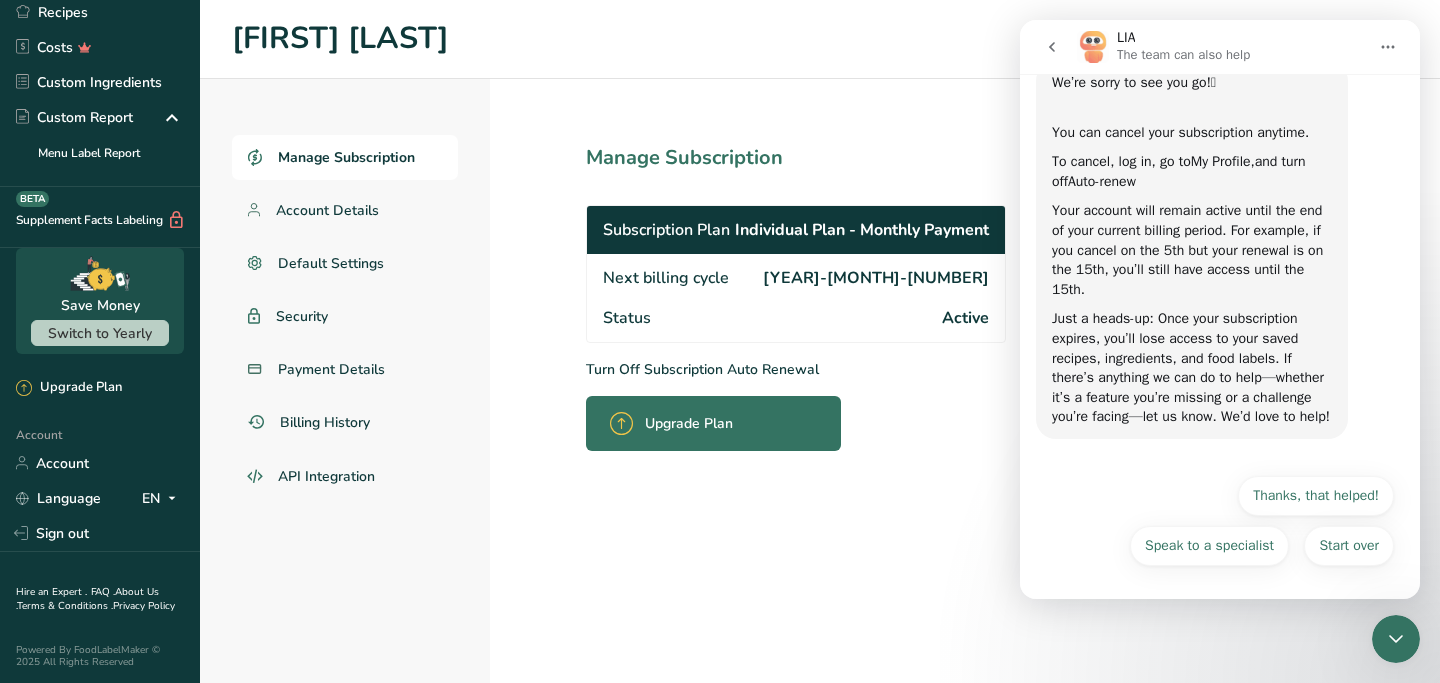 scroll, scrollTop: 0, scrollLeft: 0, axis: both 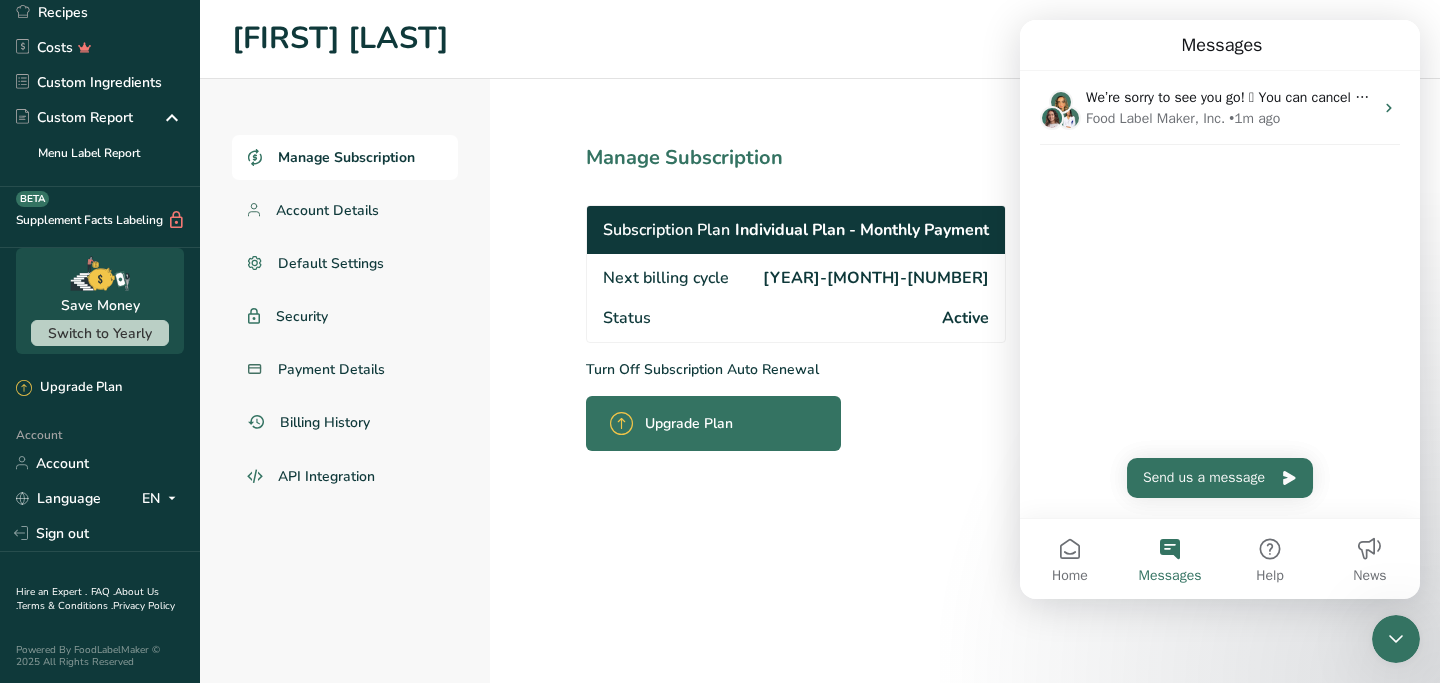 click on "Manage Subscription
Subscription Plan
Individual Plan - Monthly Payment
Next billing cycle
[YEAR]-[MONTH]-[NUMBER]
Status
Active
Turn Off Subscription Auto Renewal
Upgrade Plan" at bounding box center [840, 381] 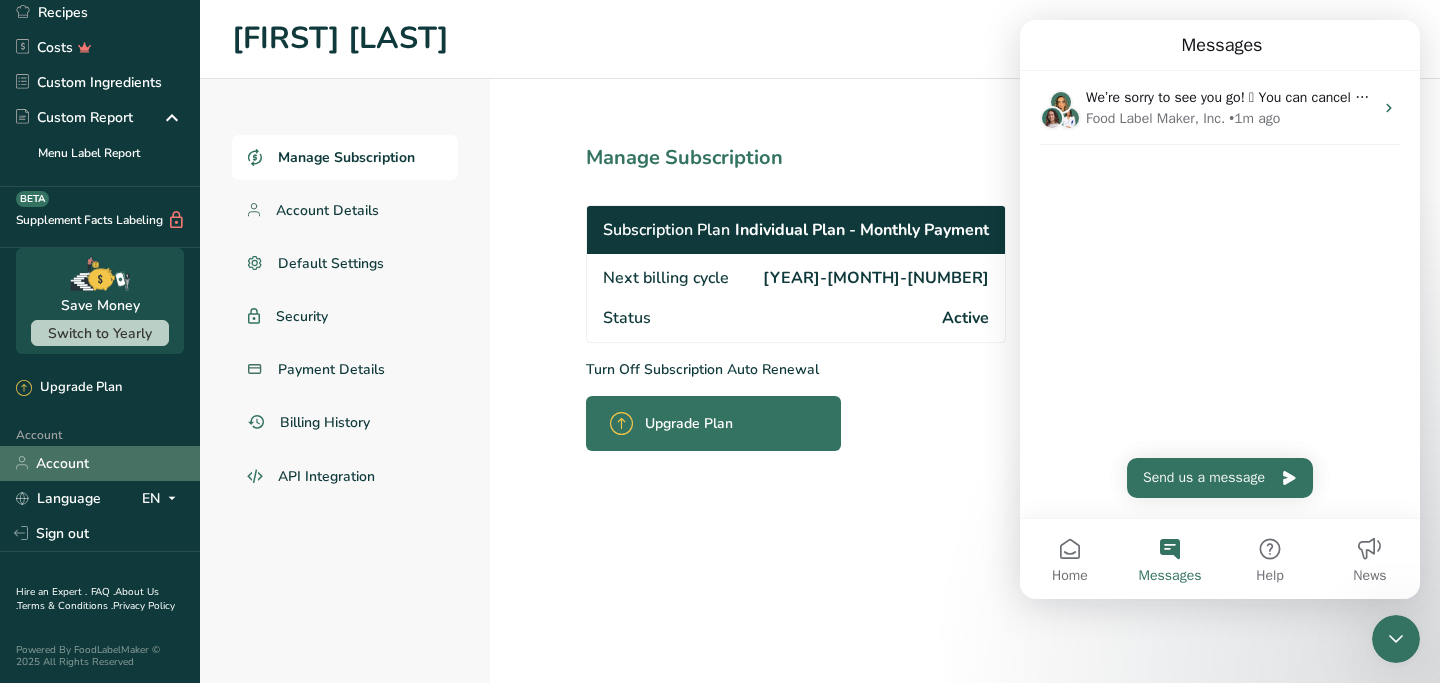 click on "Account" at bounding box center (100, 463) 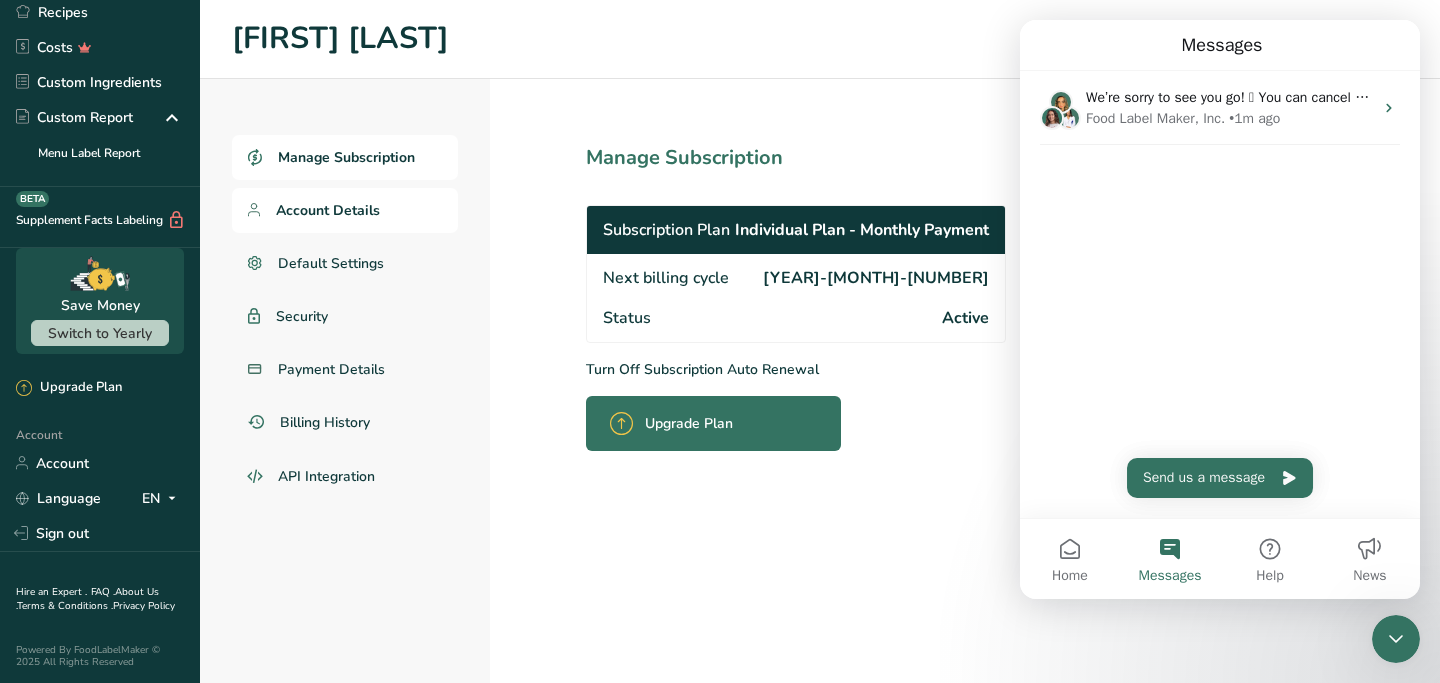 click on "Account Details" at bounding box center [328, 210] 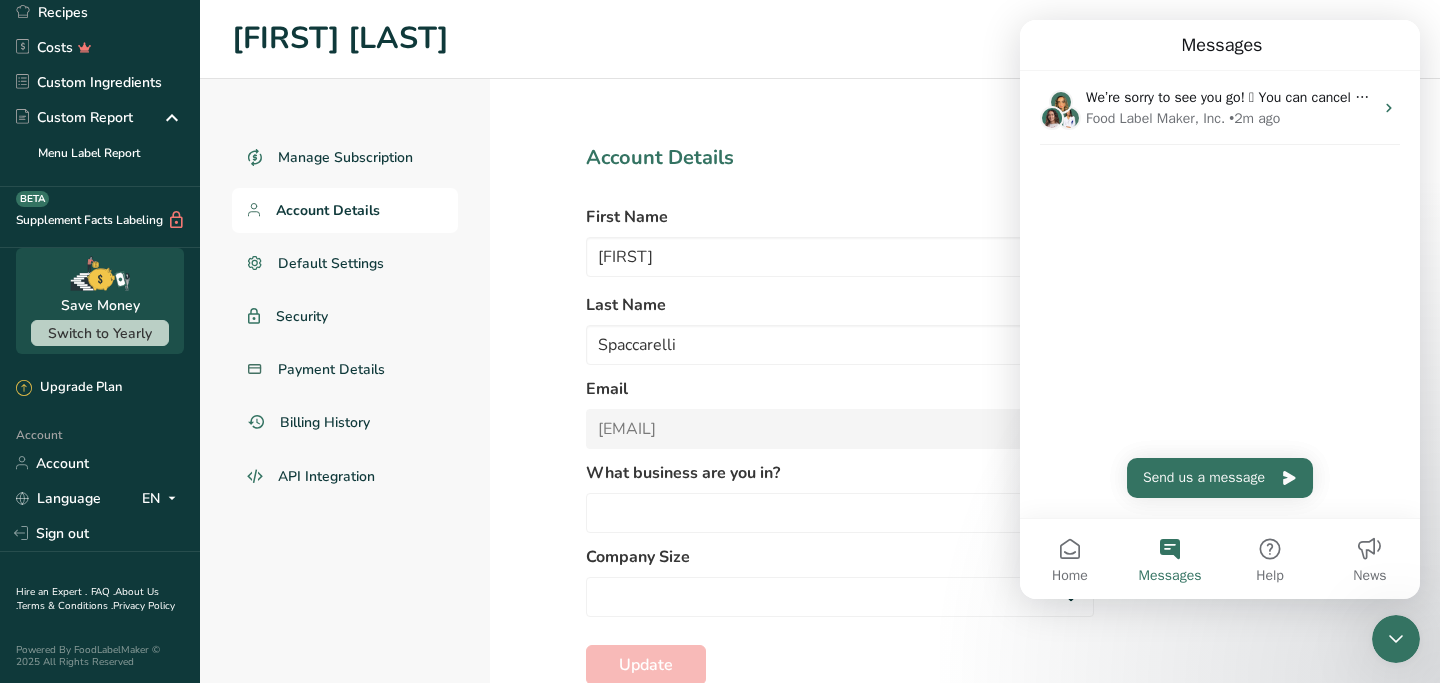 select on "2" 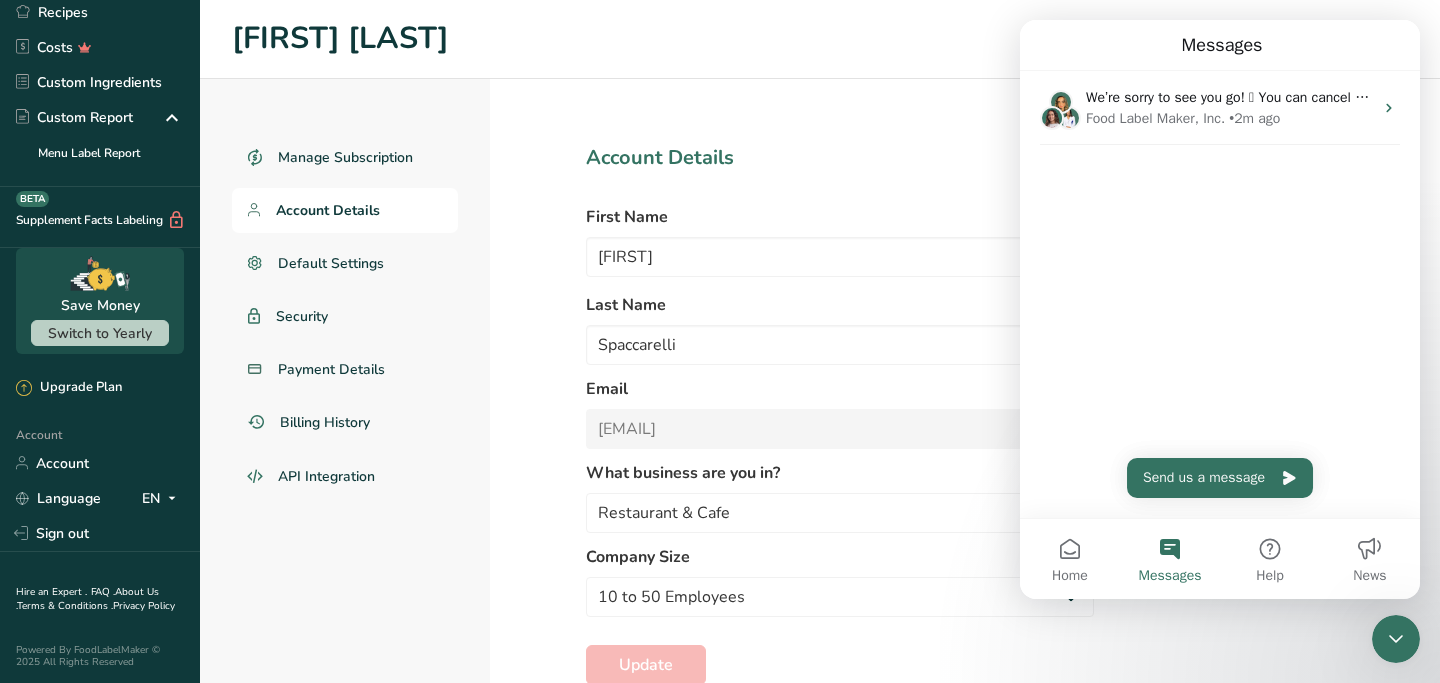 scroll, scrollTop: 54, scrollLeft: 0, axis: vertical 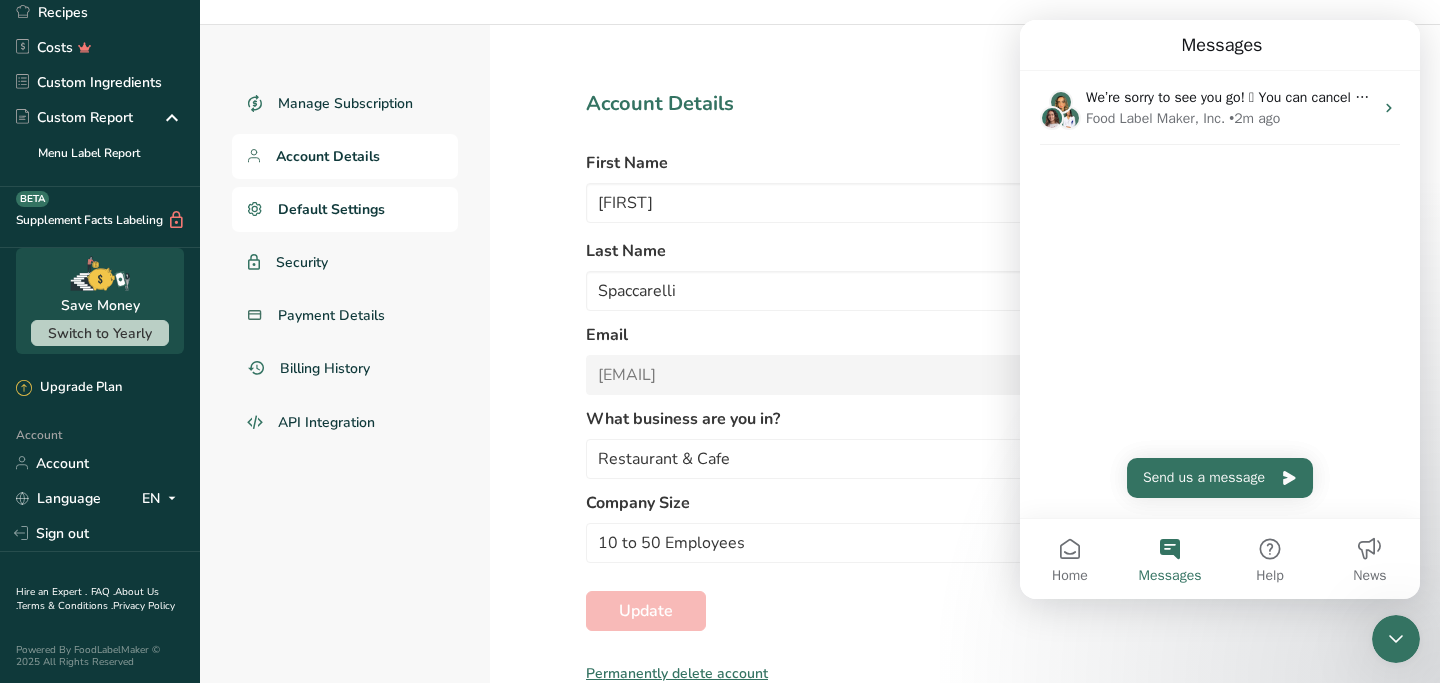 click on "Default Settings" at bounding box center (331, 209) 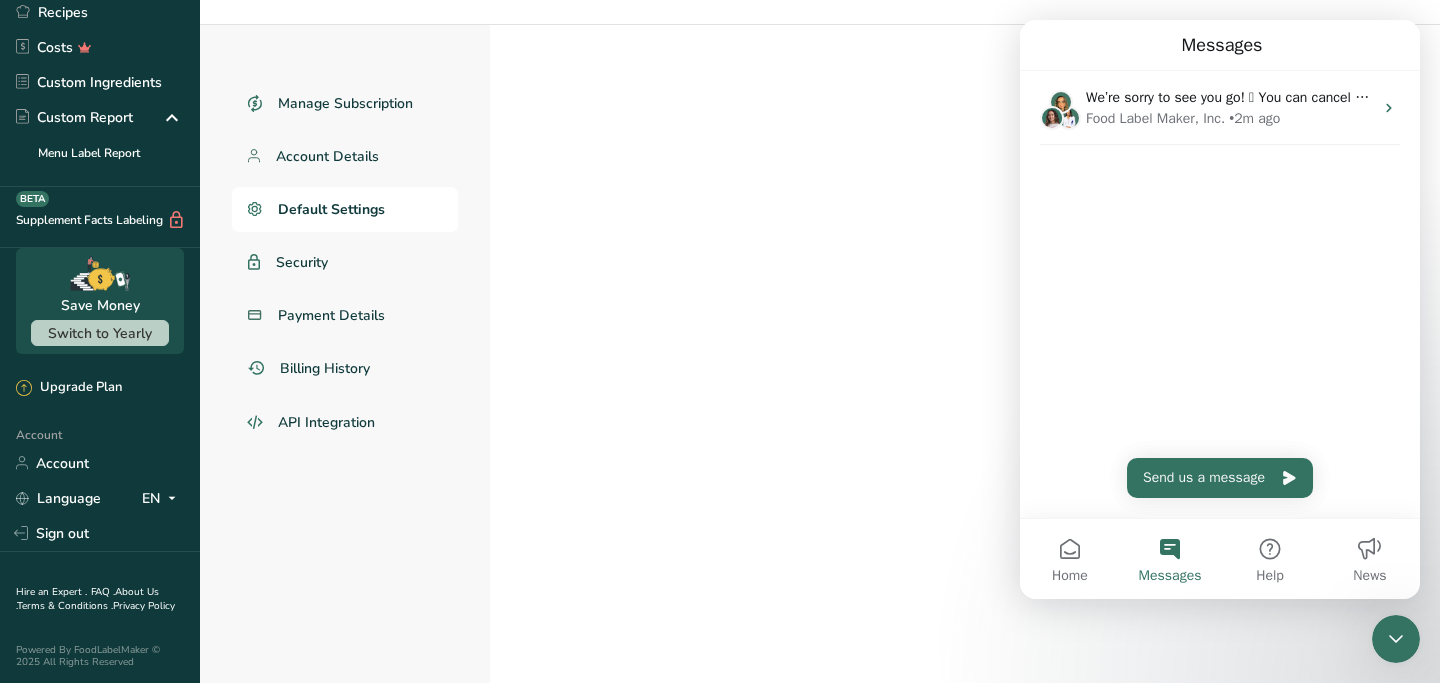 scroll, scrollTop: 0, scrollLeft: 0, axis: both 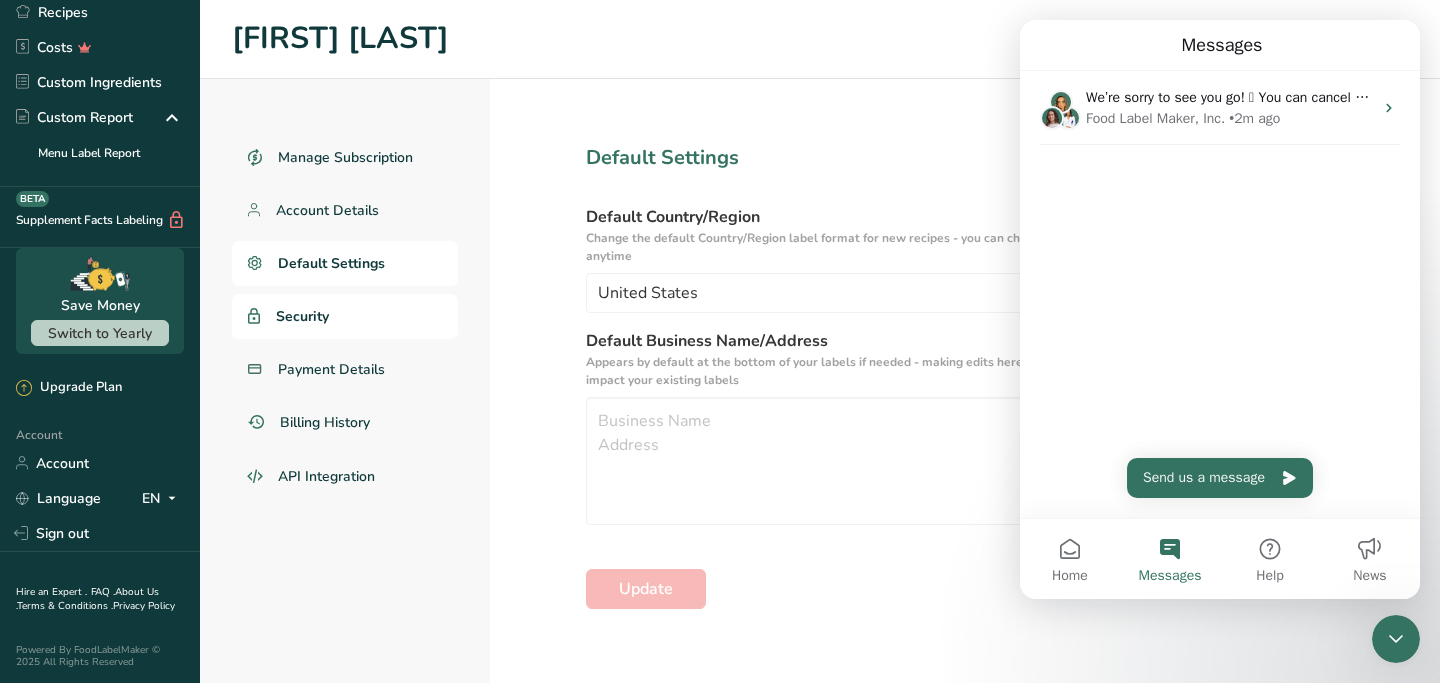 click on "Security" at bounding box center (302, 316) 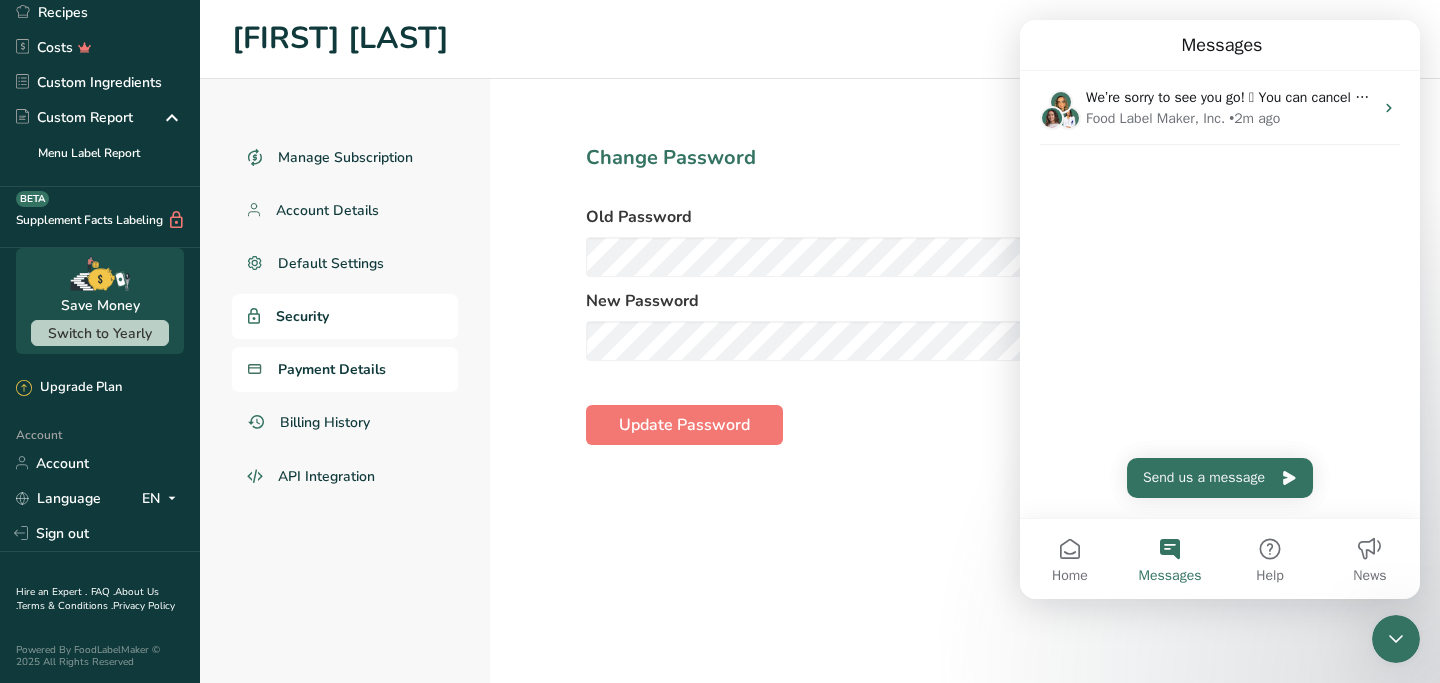 click on "Payment Details" at bounding box center [332, 369] 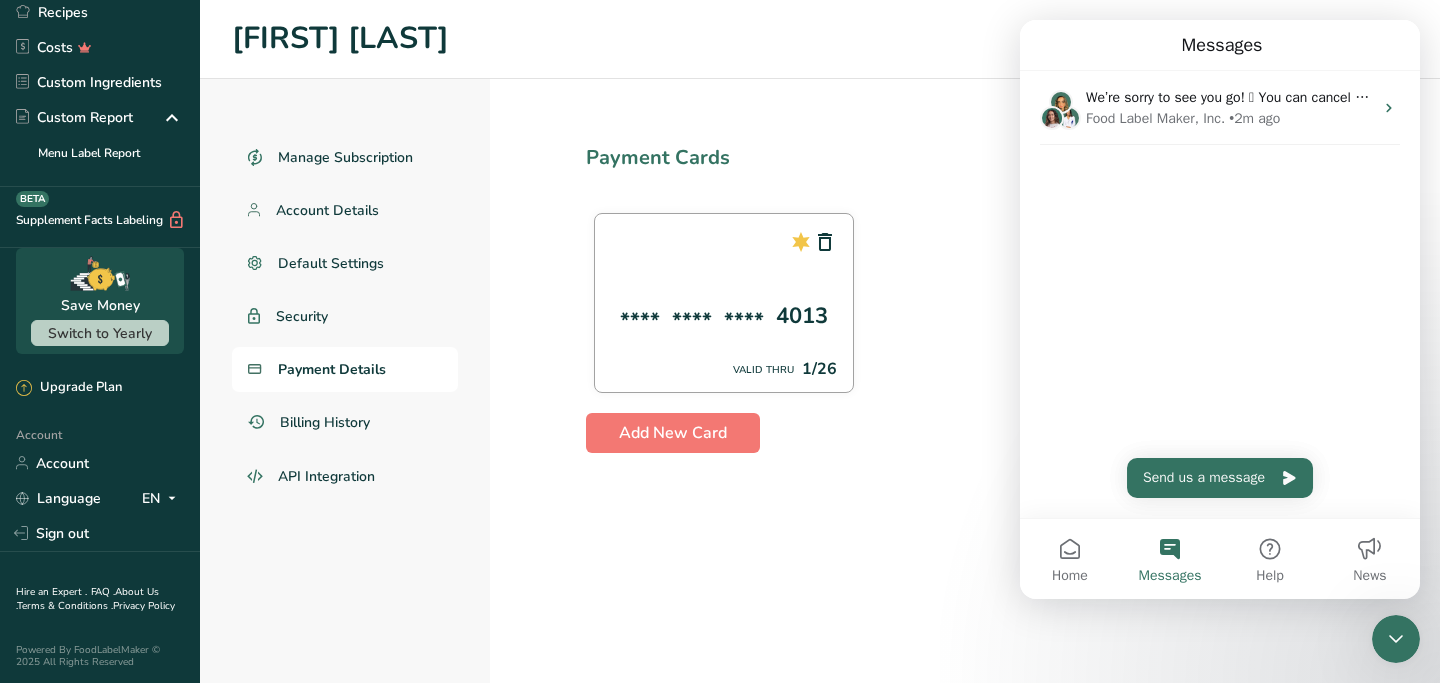 click 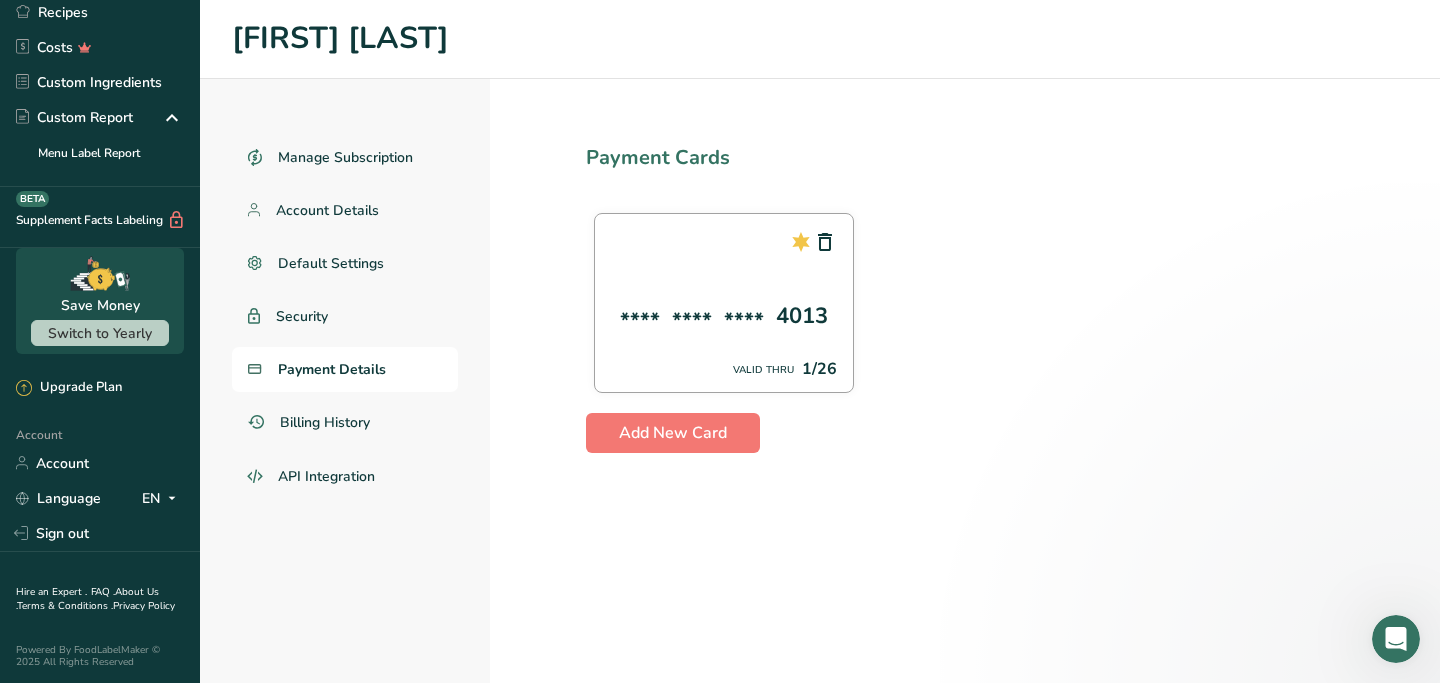 scroll, scrollTop: 0, scrollLeft: 0, axis: both 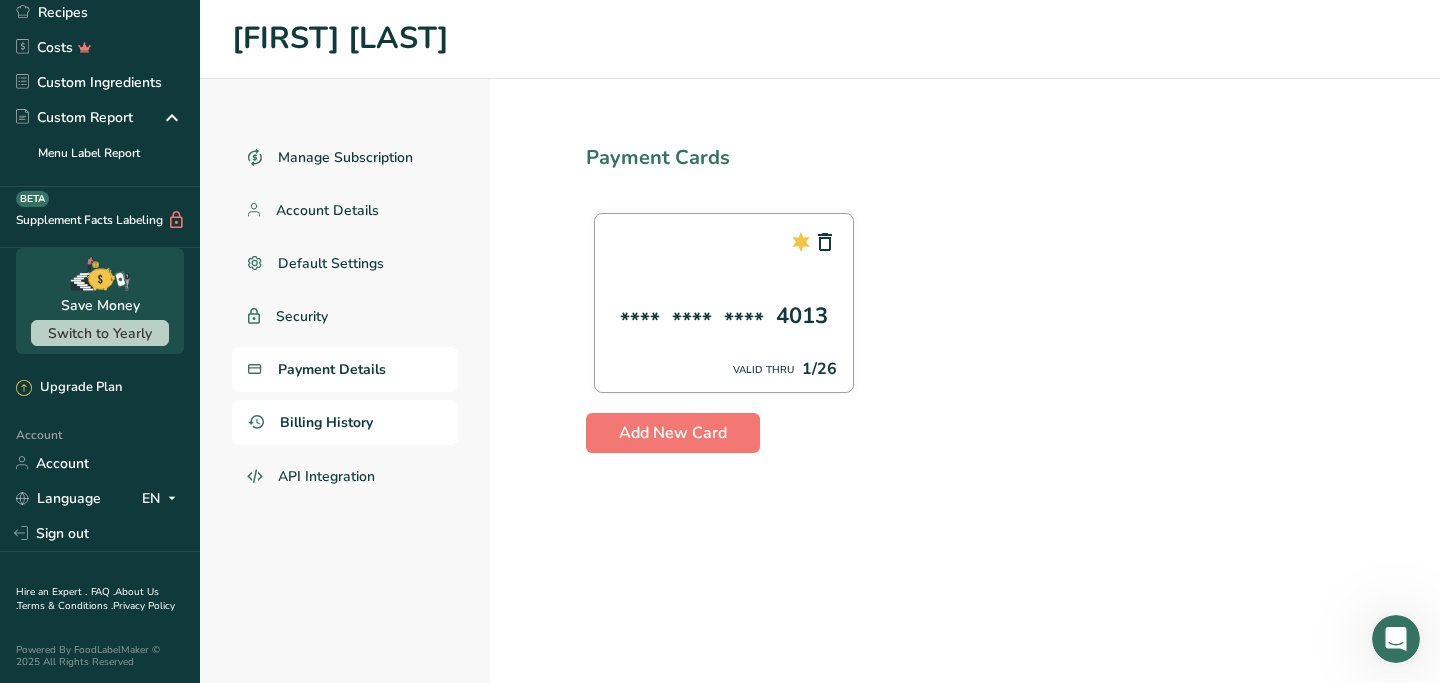 click on "Billing History" at bounding box center [345, 422] 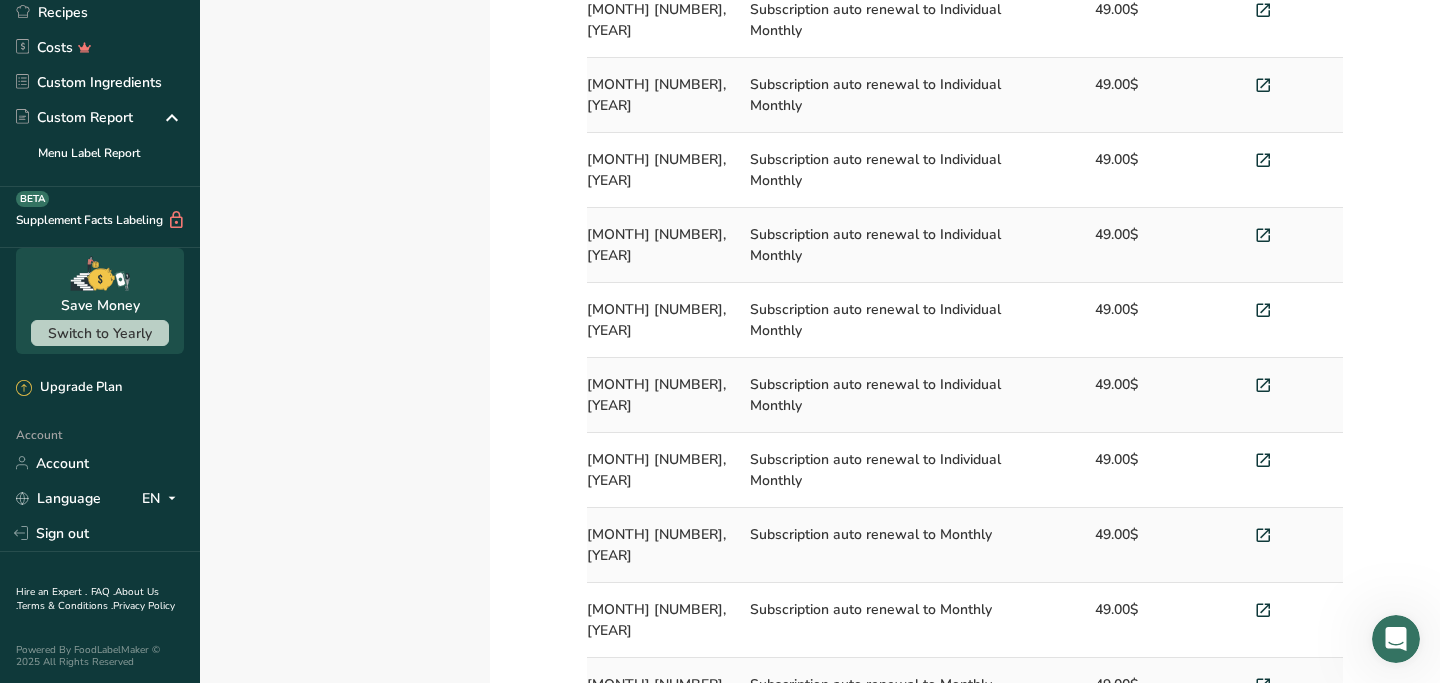 scroll, scrollTop: 0, scrollLeft: 0, axis: both 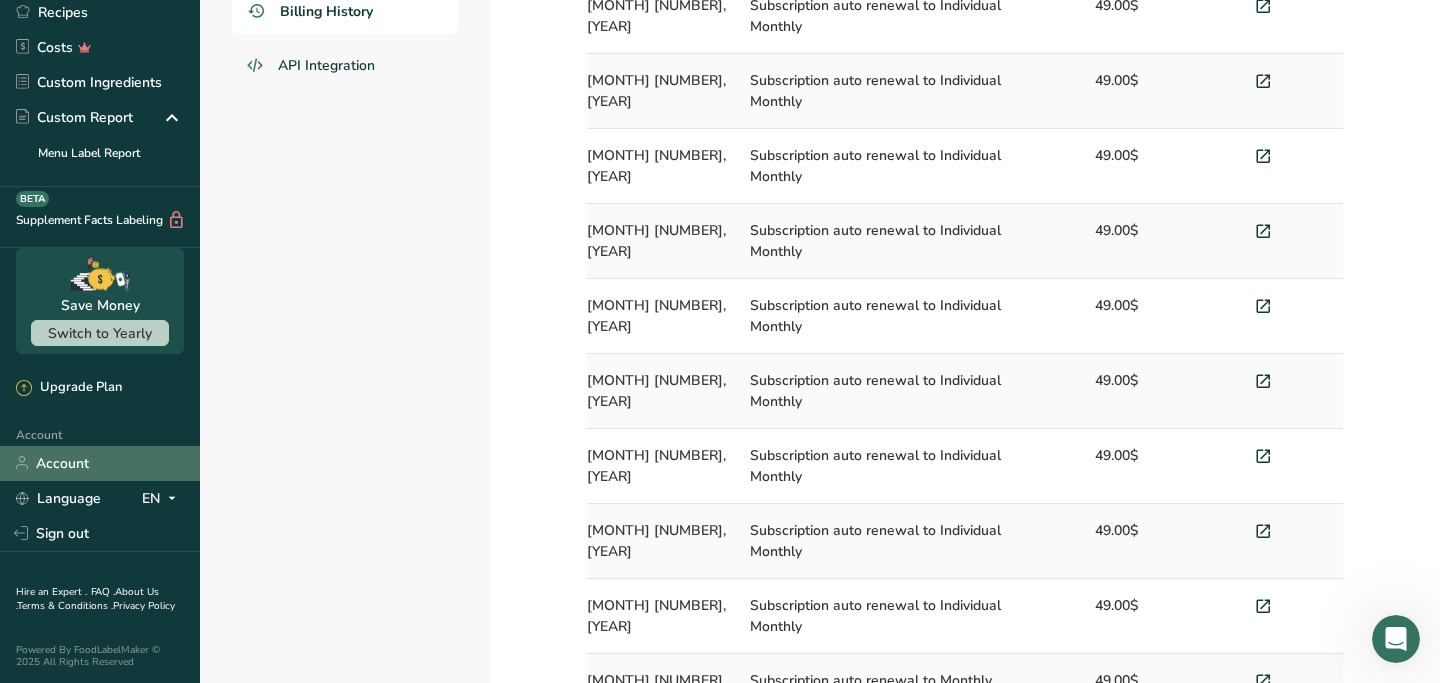 click on "Account" at bounding box center (100, 463) 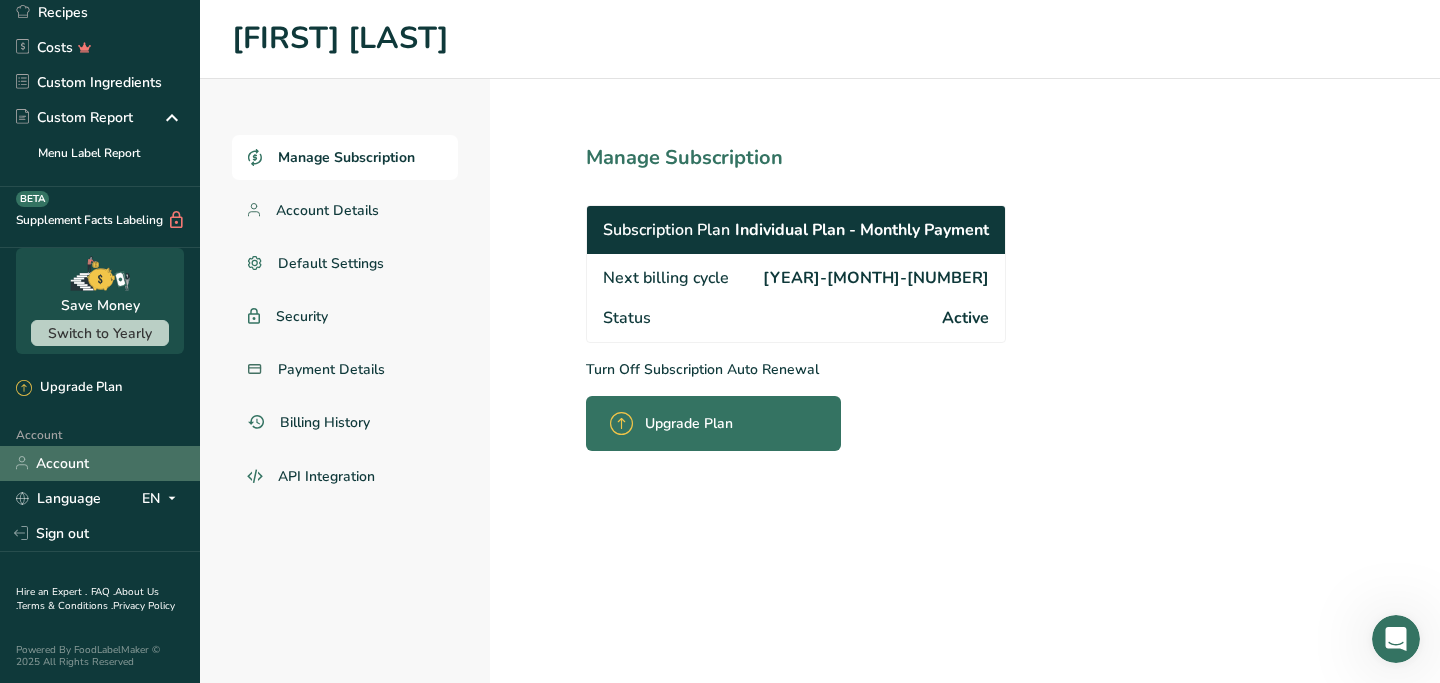 scroll, scrollTop: 0, scrollLeft: 0, axis: both 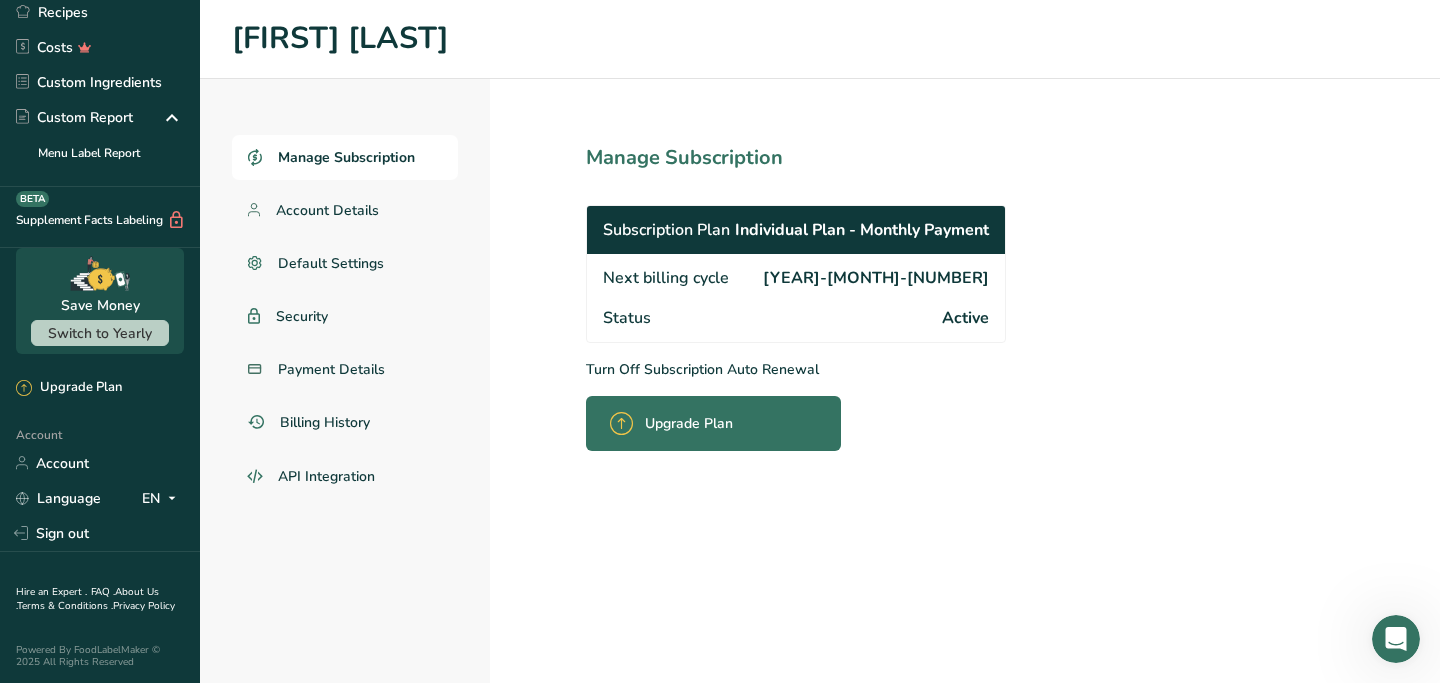 click on "Turn Off Subscription Auto Renewal" at bounding box center (840, 369) 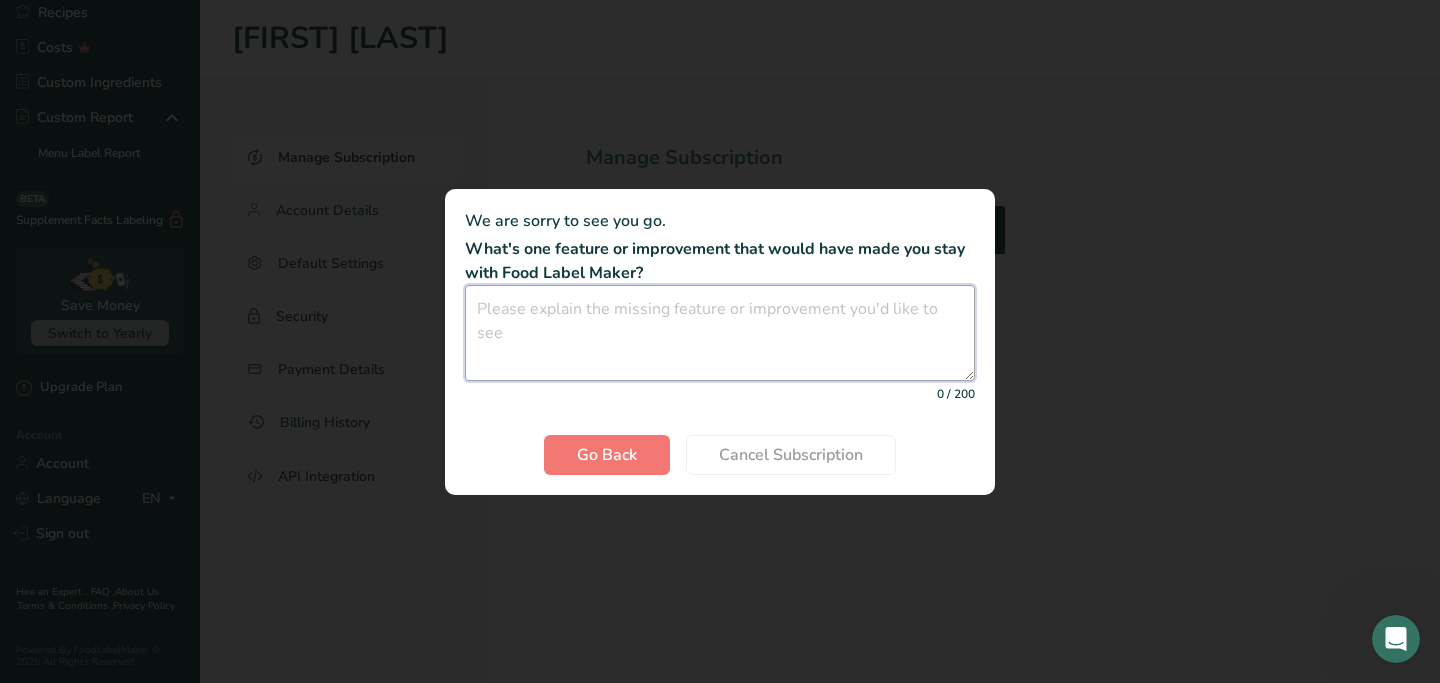 click at bounding box center (720, 333) 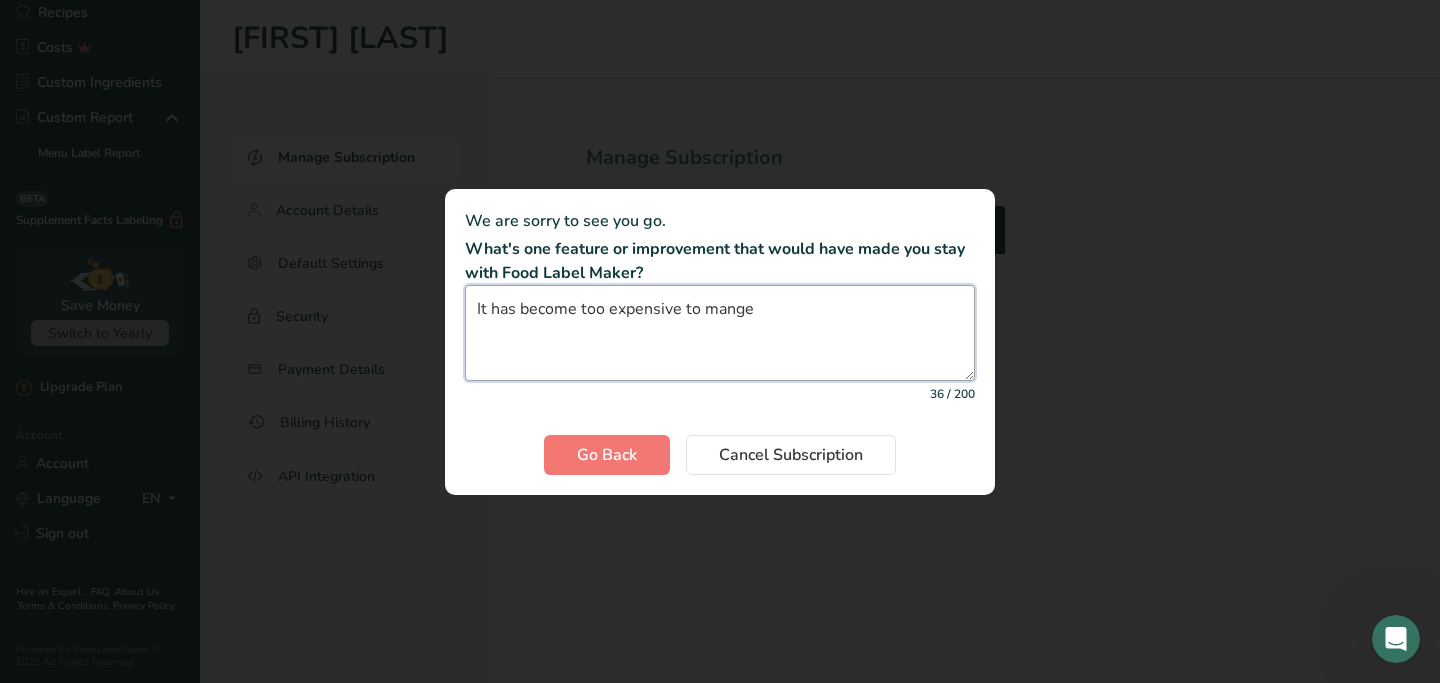 click on "It has become too expensive to mange" at bounding box center (720, 333) 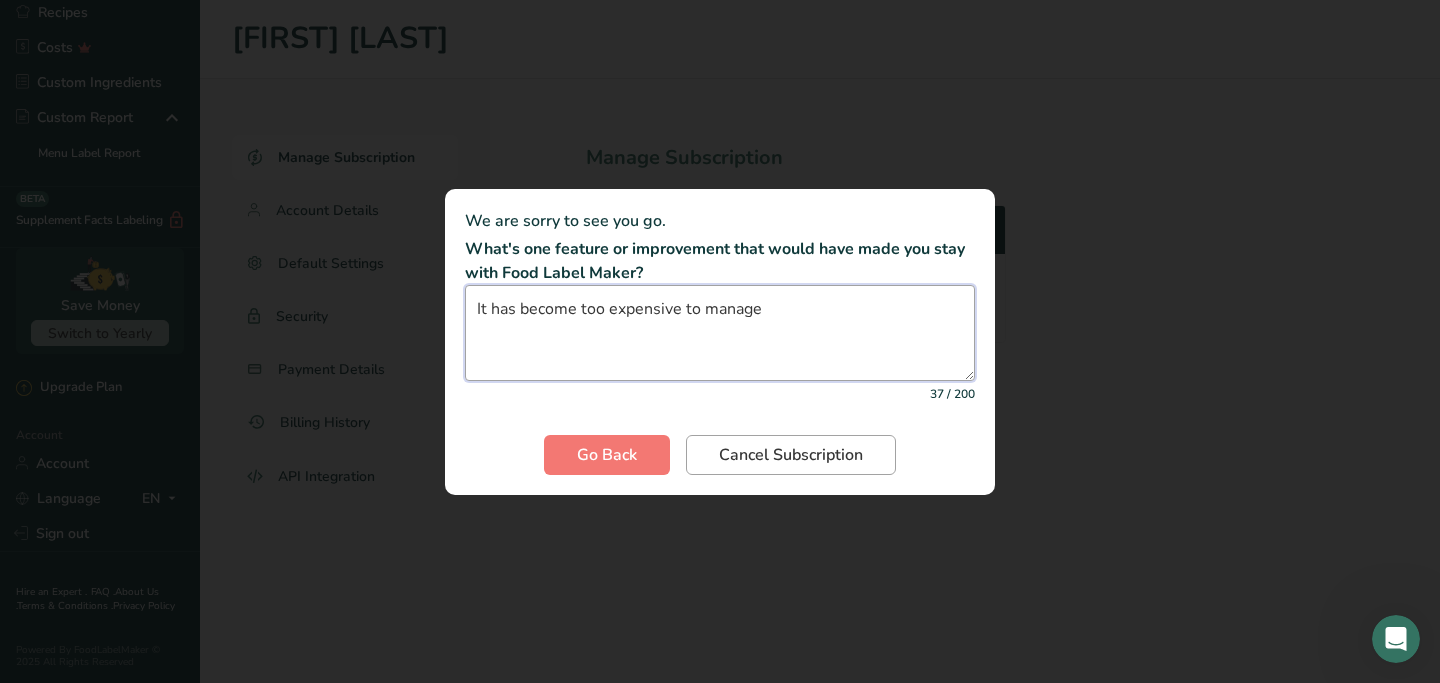 type on "It has become too expensive to manage" 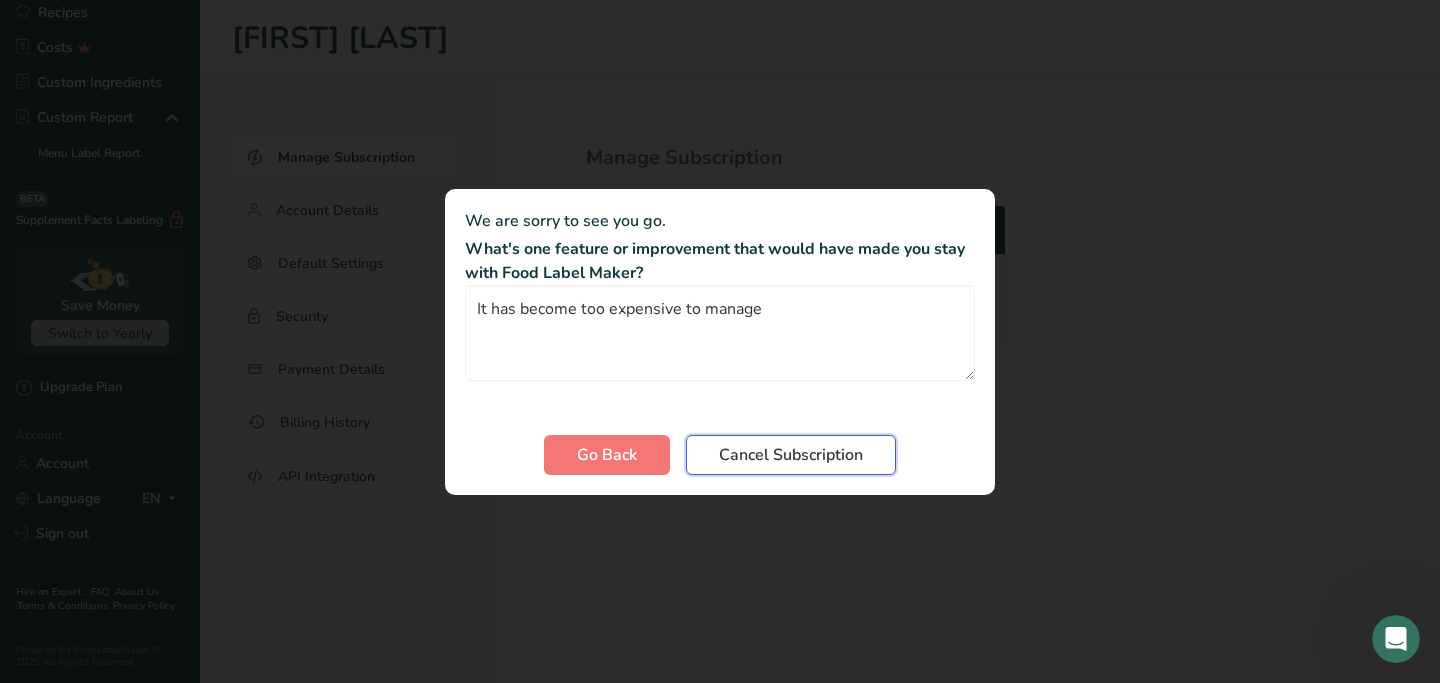 click on "Cancel Subscription" at bounding box center [791, 455] 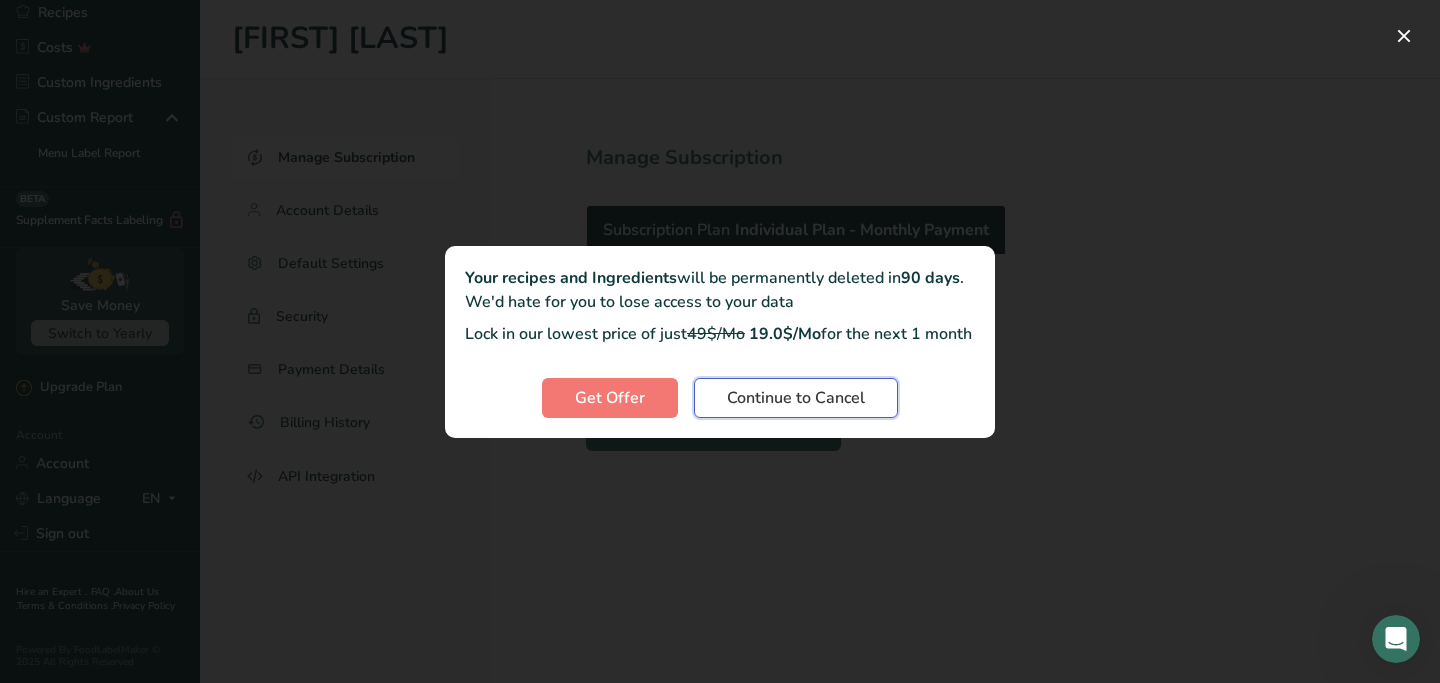 click on "Continue to Cancel" at bounding box center (796, 398) 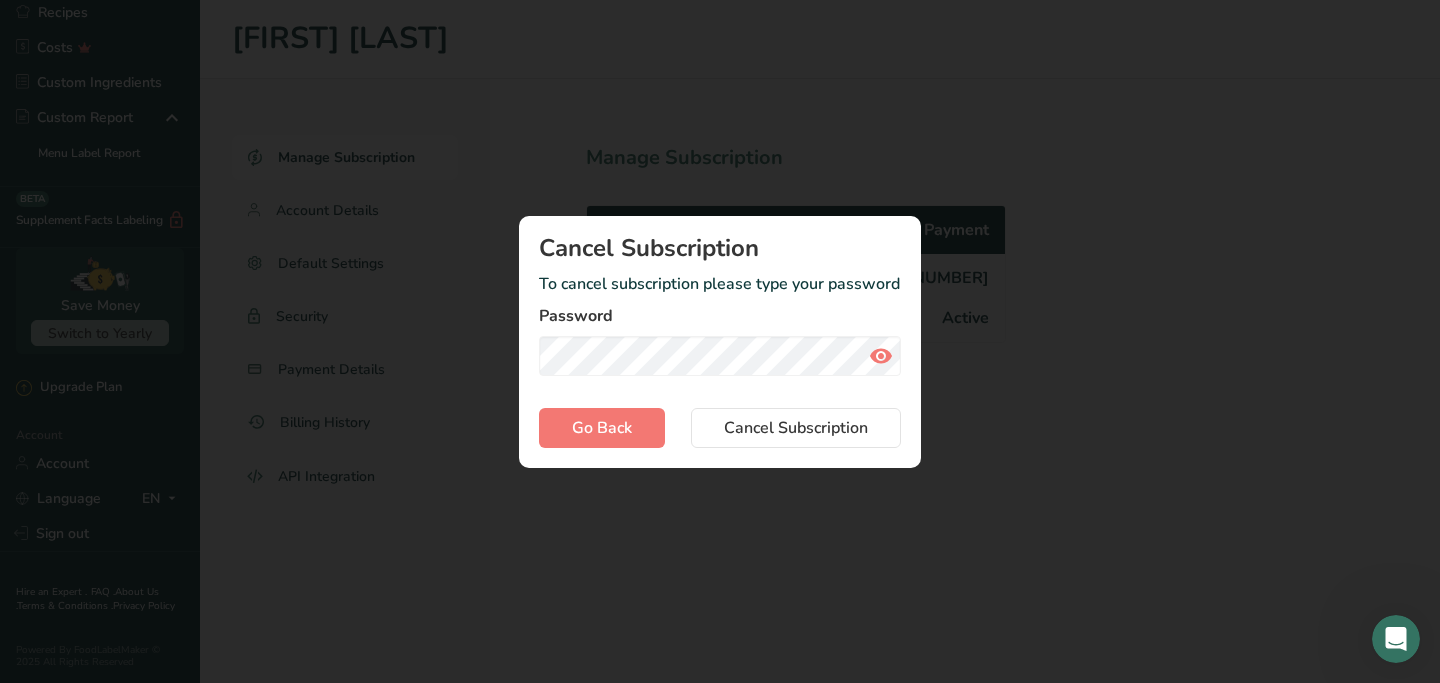 click at bounding box center [881, 356] 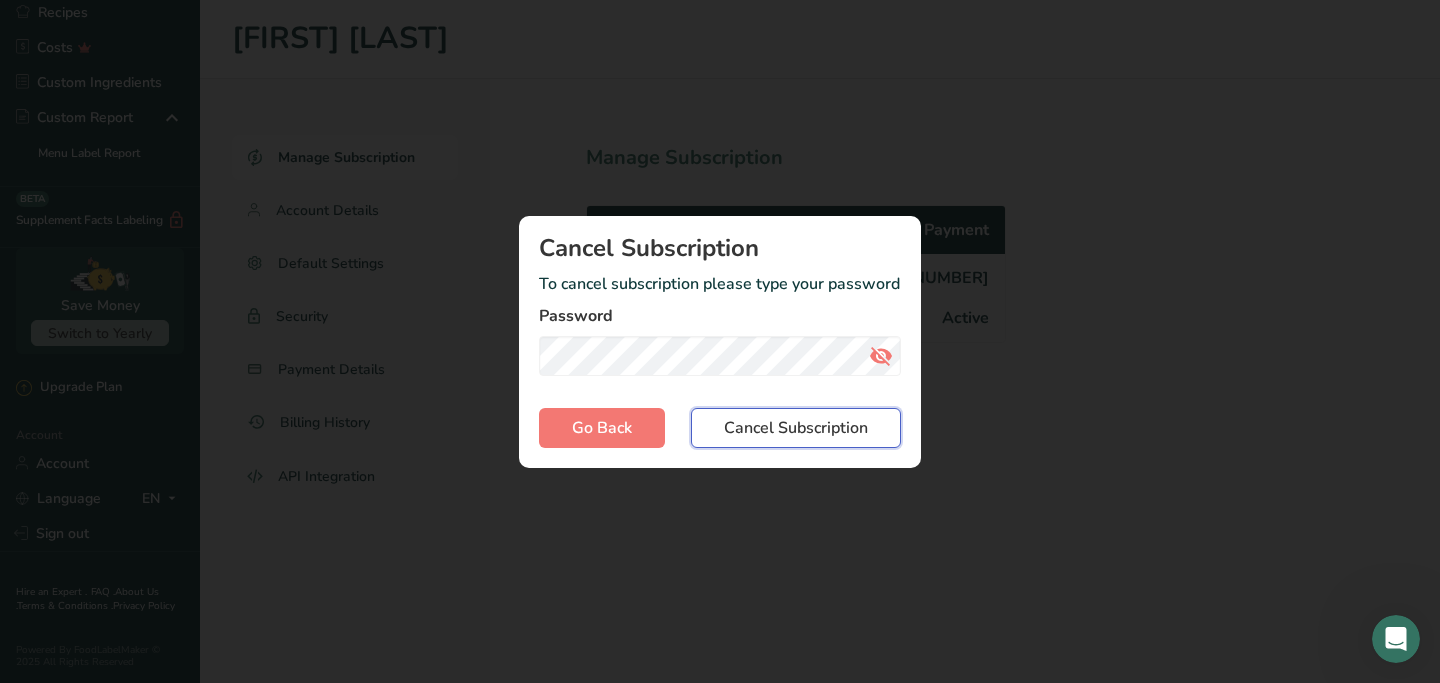 click on "Cancel Subscription" at bounding box center (796, 428) 